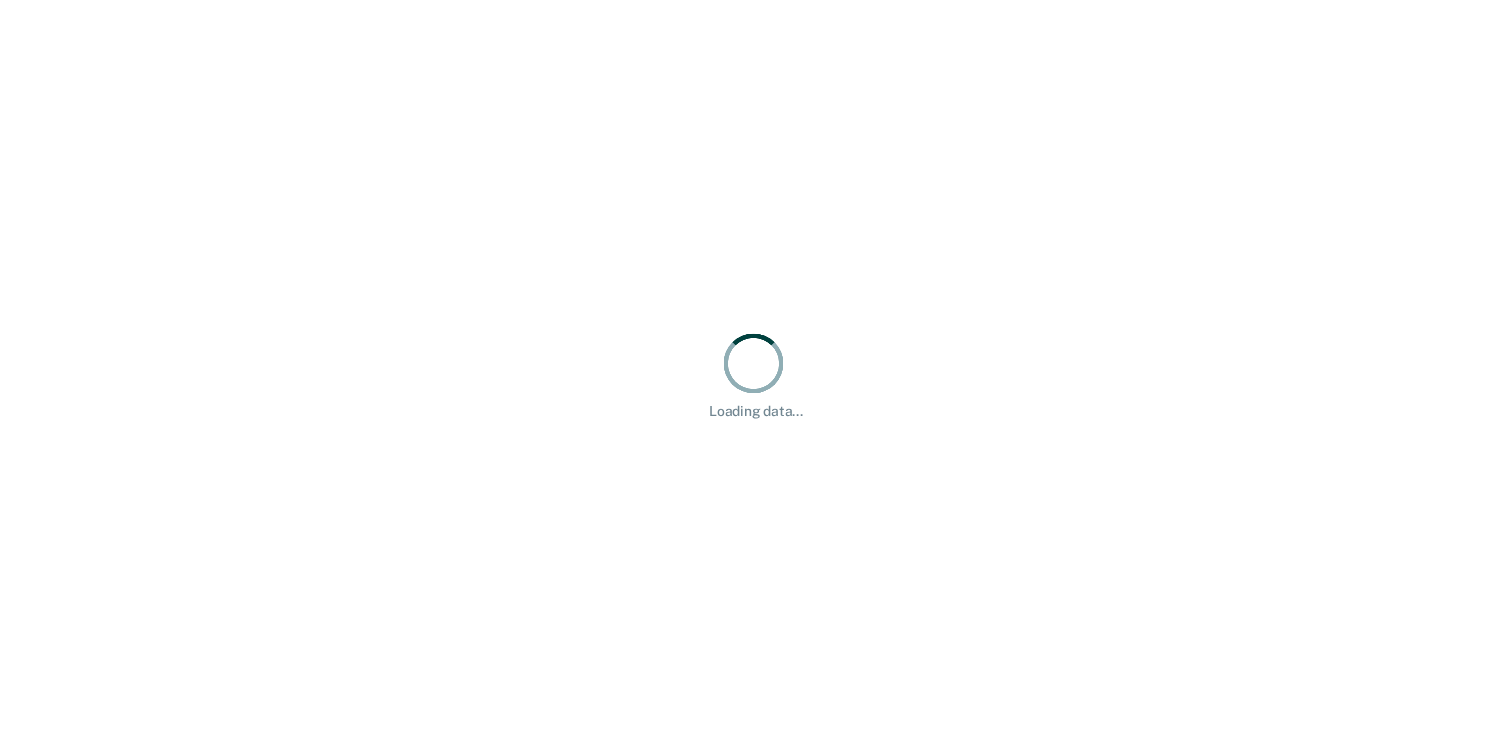scroll, scrollTop: 0, scrollLeft: 0, axis: both 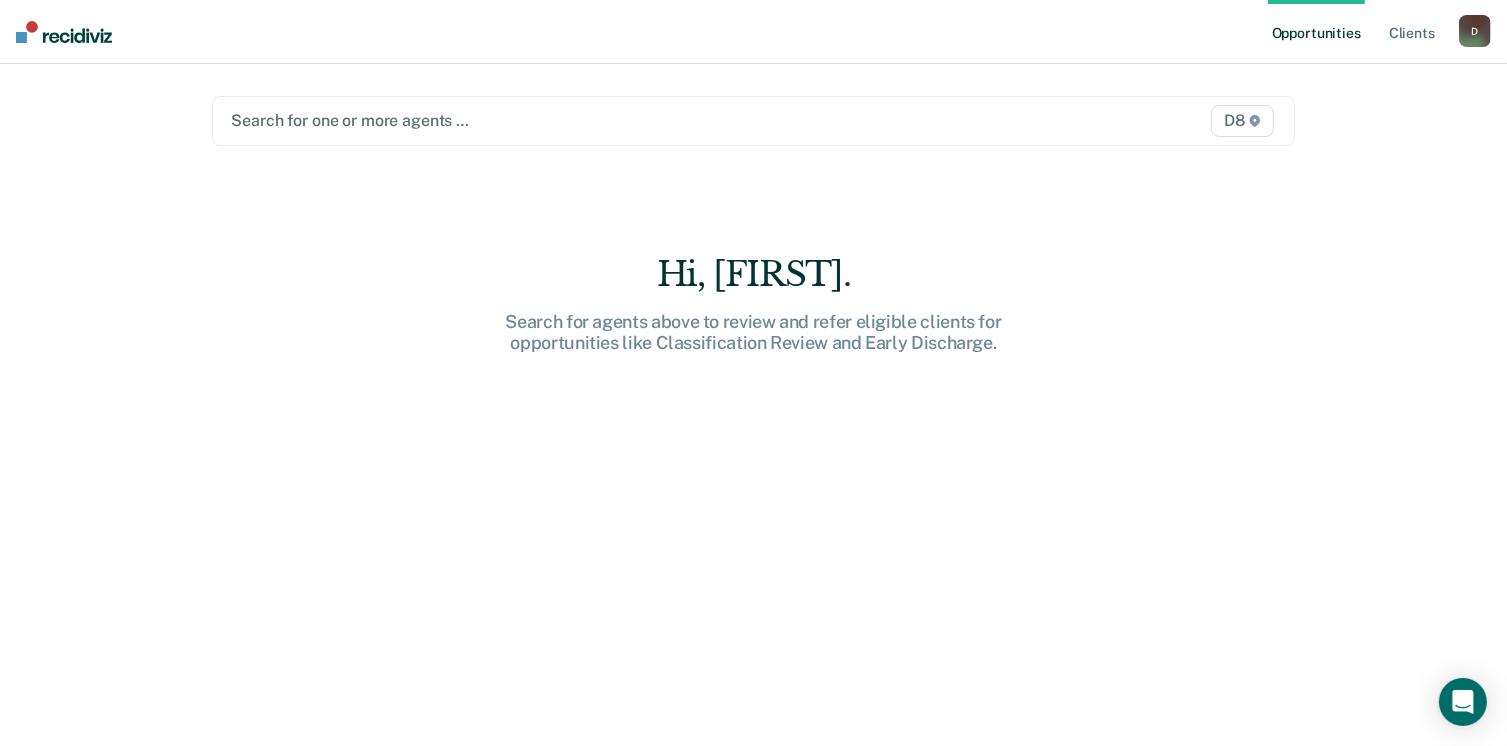 click on "Hi, [FIRST]." at bounding box center (754, 274) 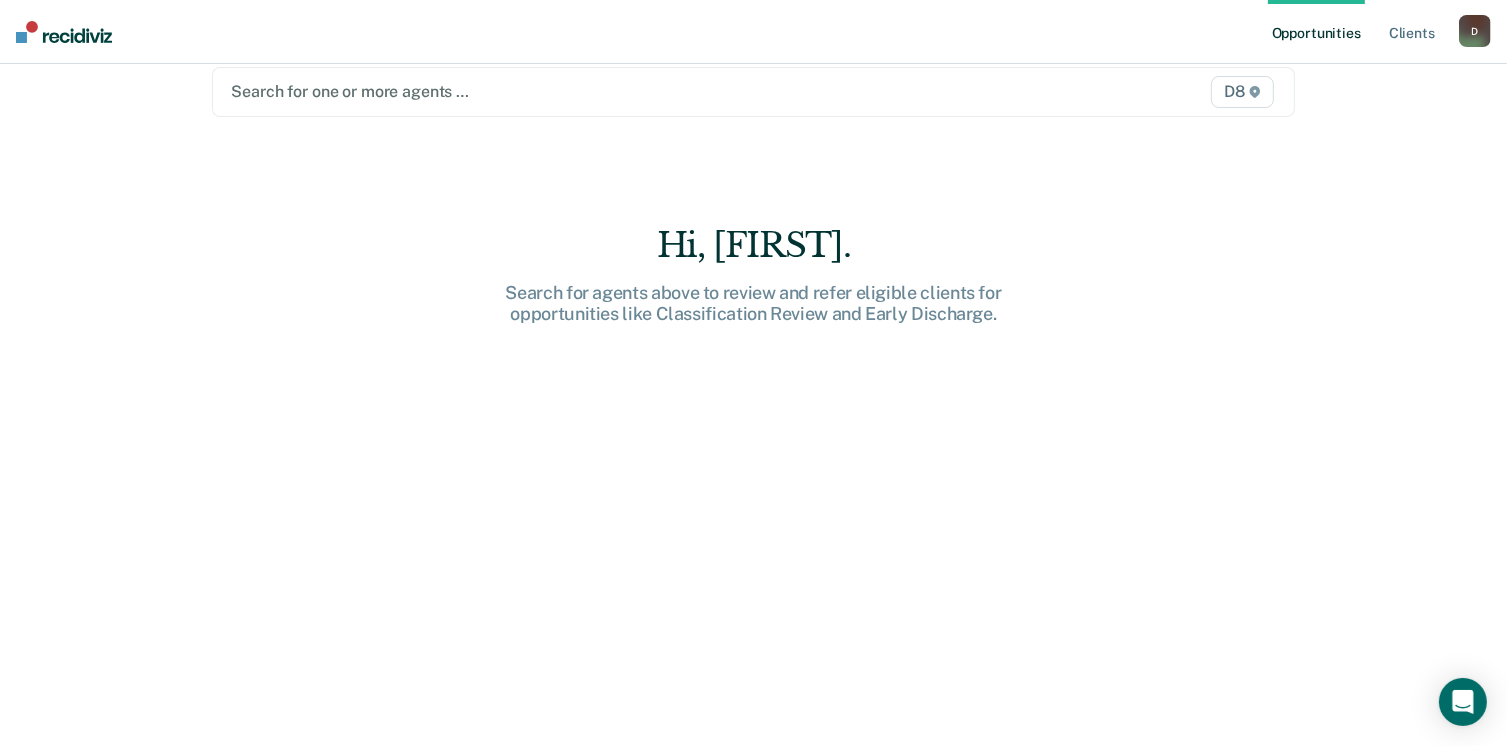 scroll, scrollTop: 0, scrollLeft: 0, axis: both 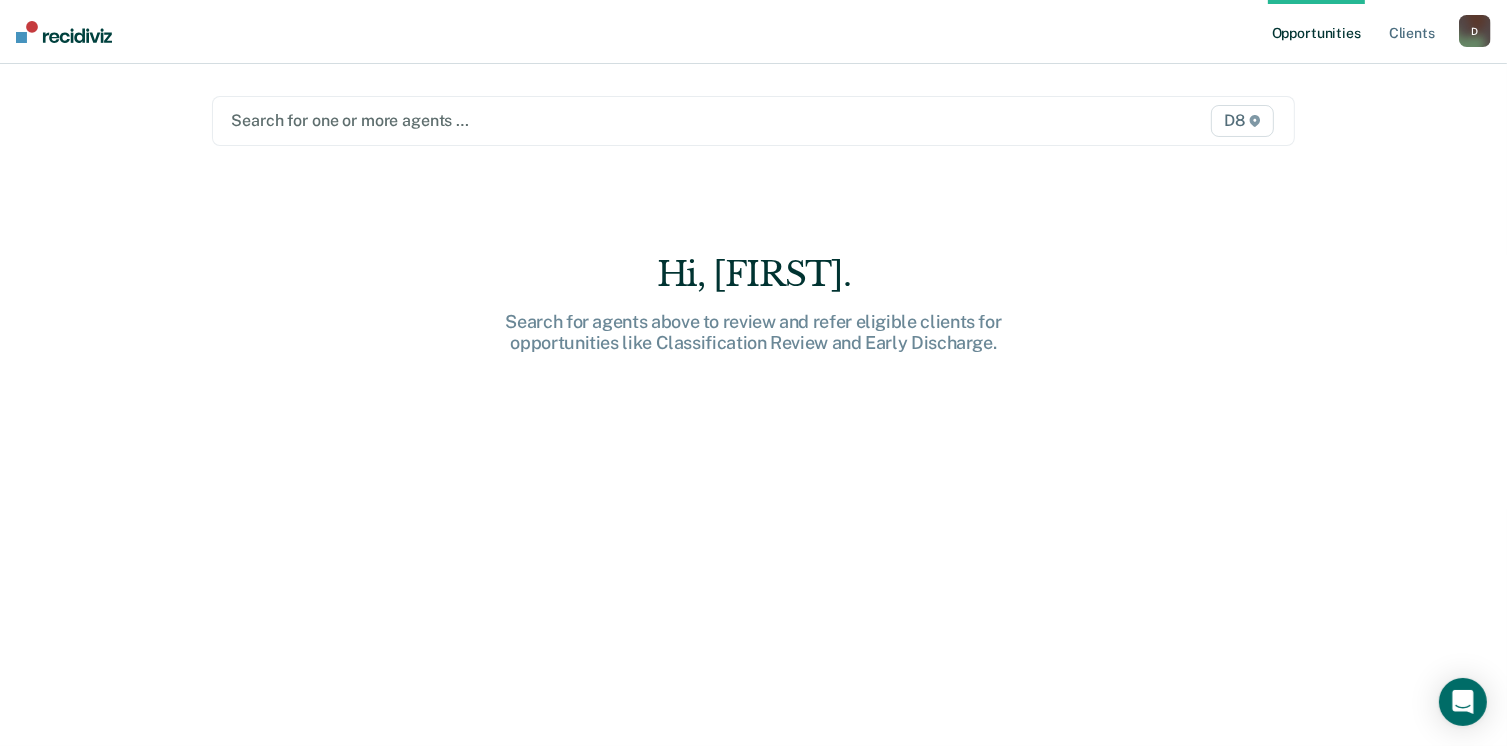 click at bounding box center (596, 120) 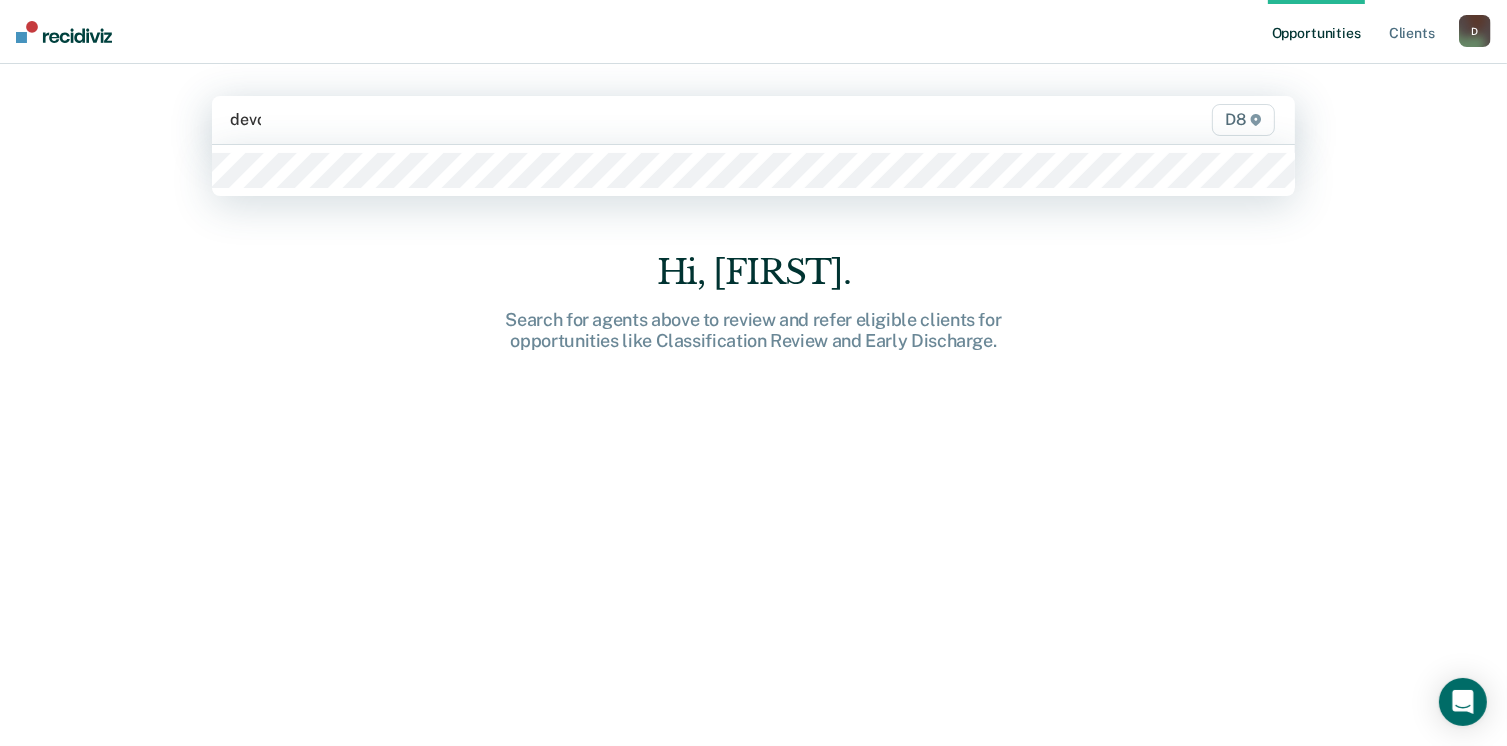 type on "devous" 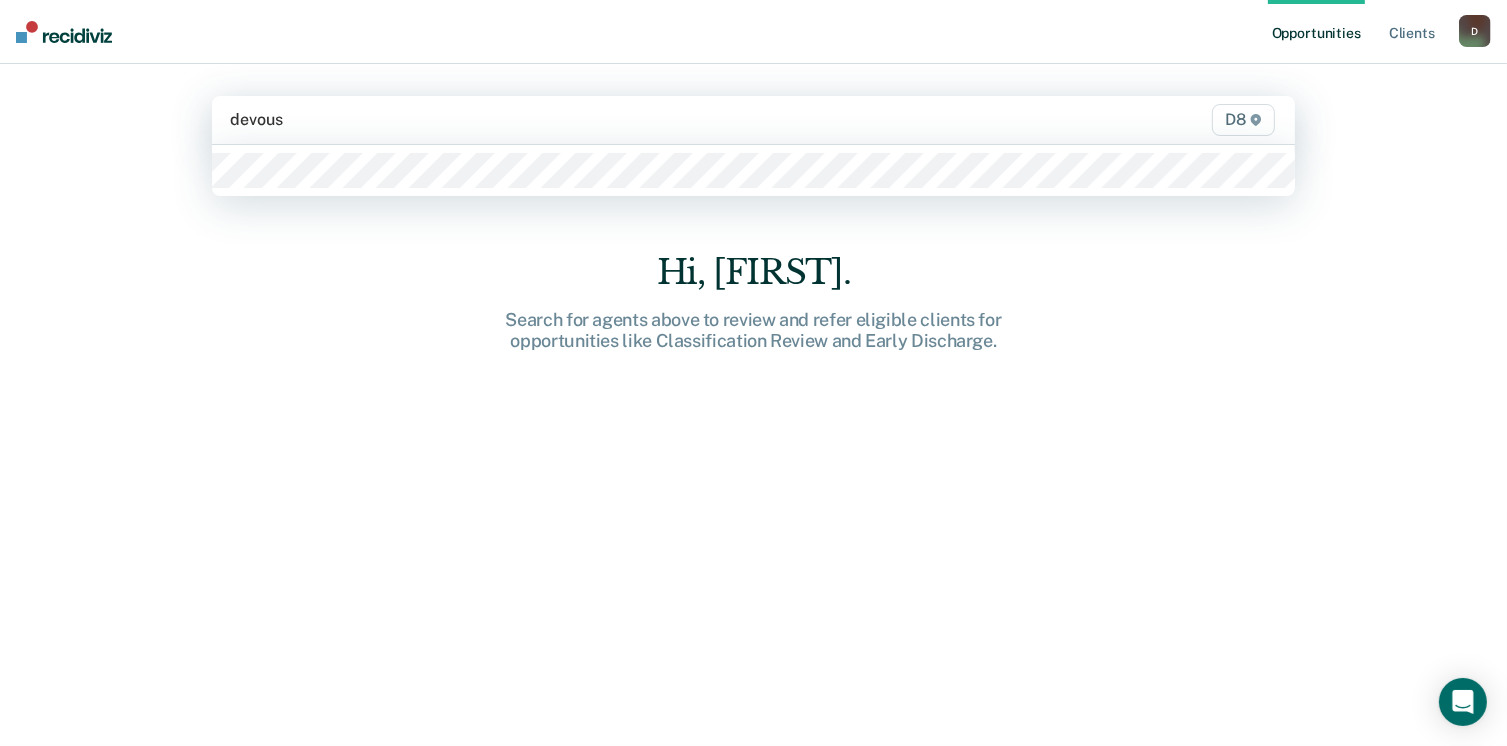 type 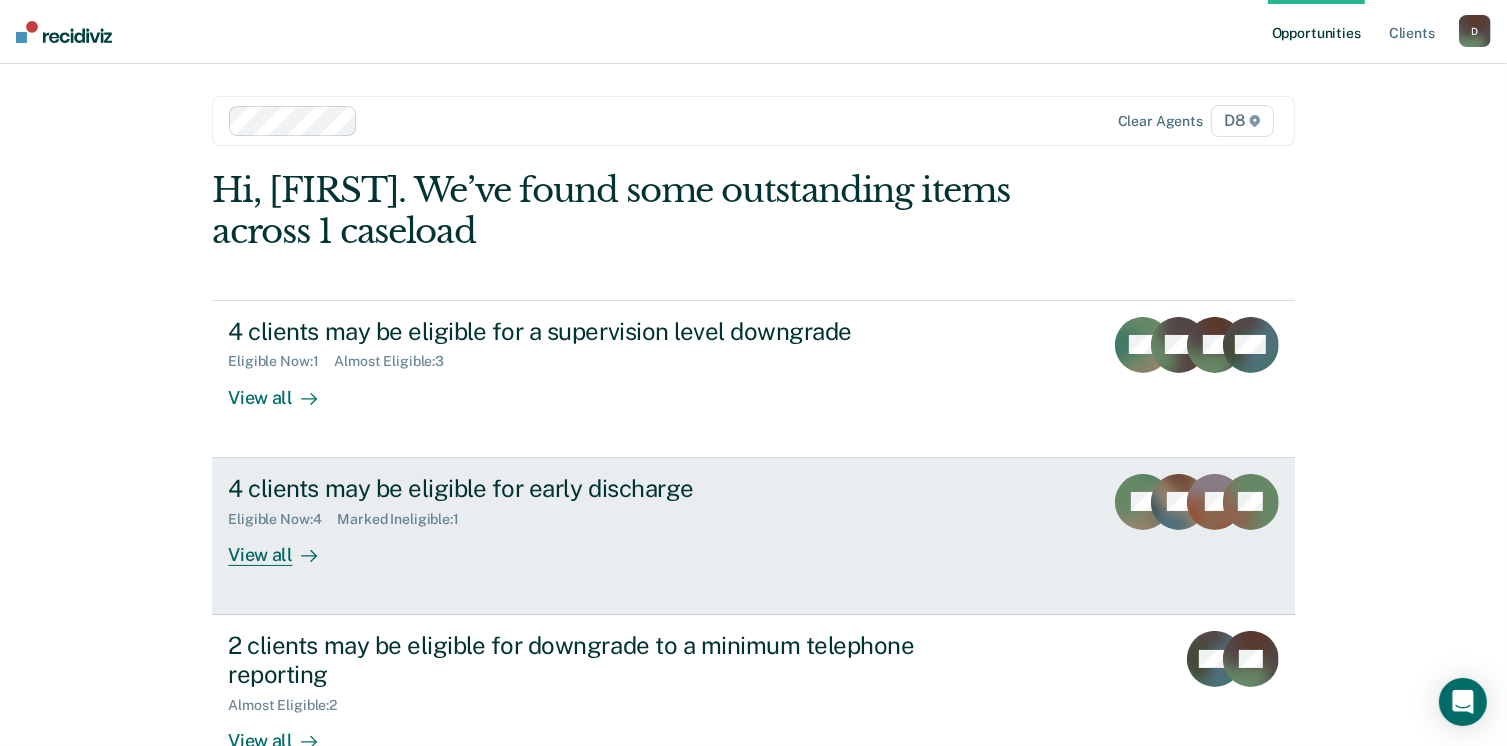 scroll, scrollTop: 53, scrollLeft: 0, axis: vertical 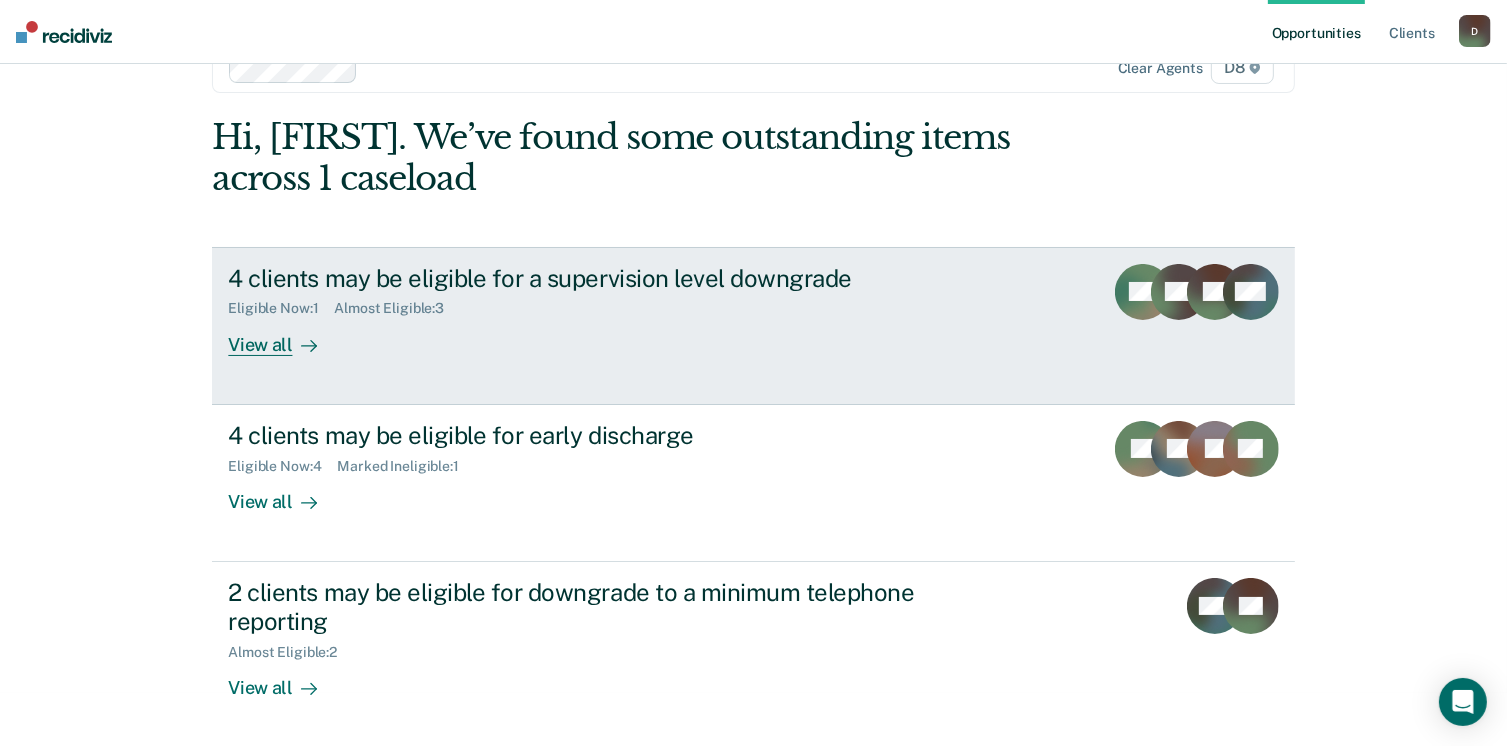 click on "View all" at bounding box center [284, 336] 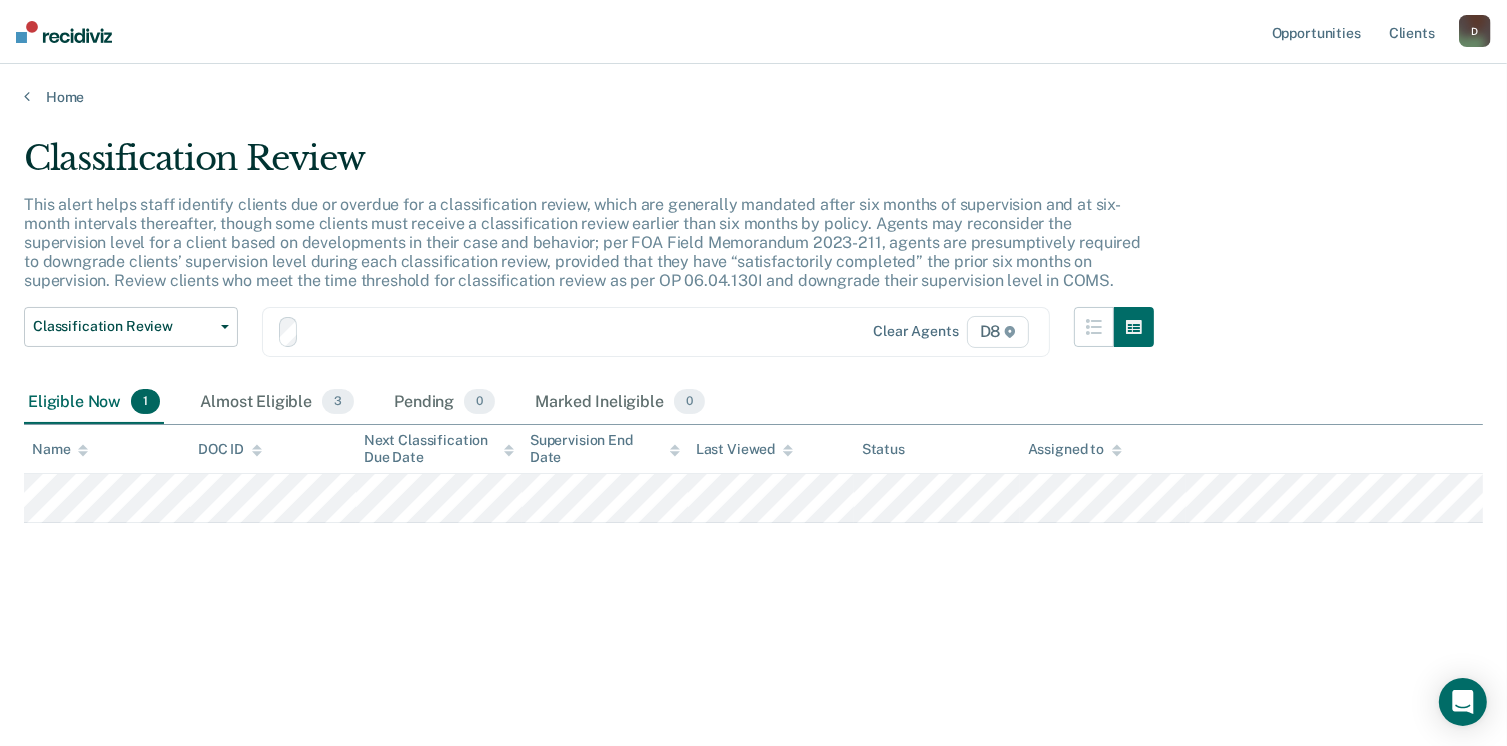 scroll, scrollTop: 0, scrollLeft: 0, axis: both 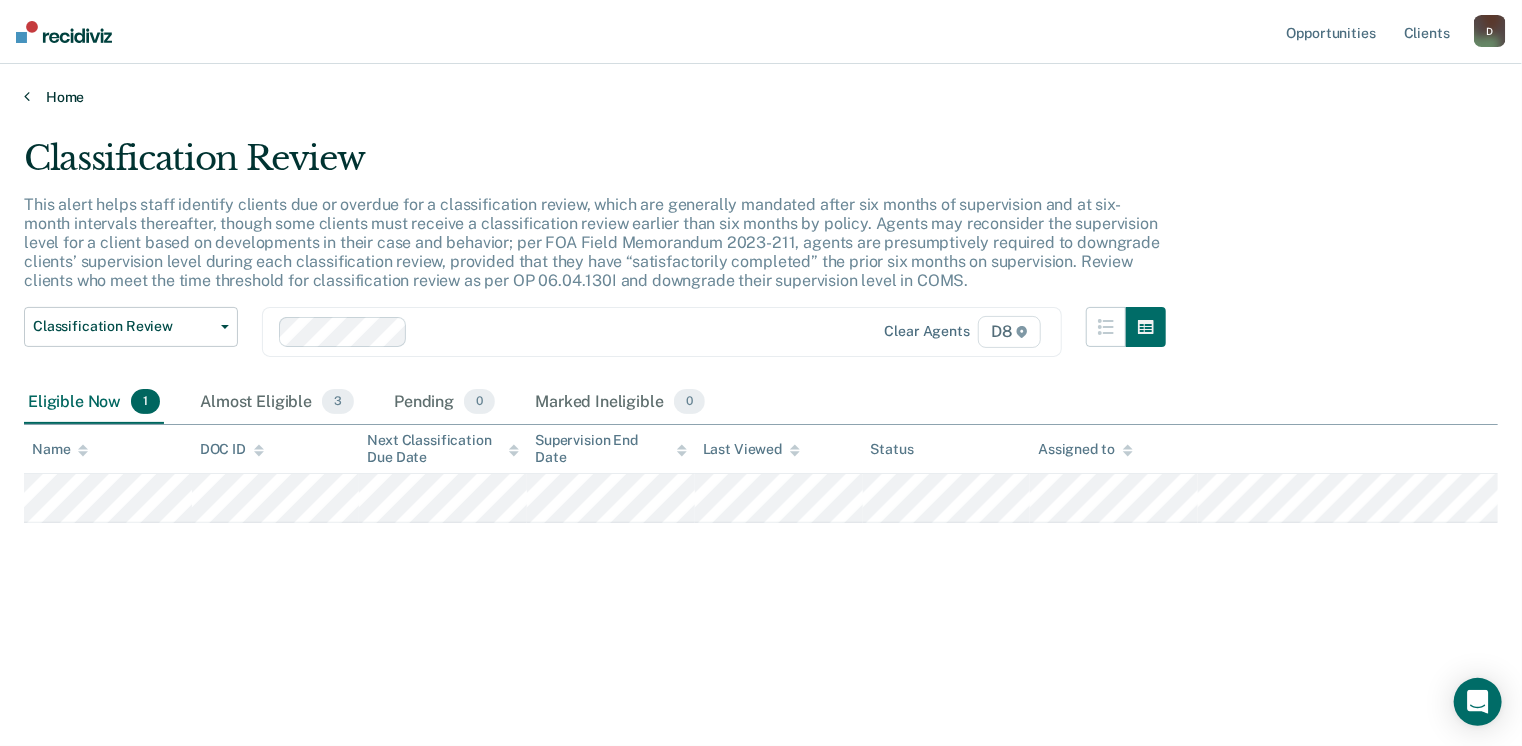 click on "Home" at bounding box center [761, 97] 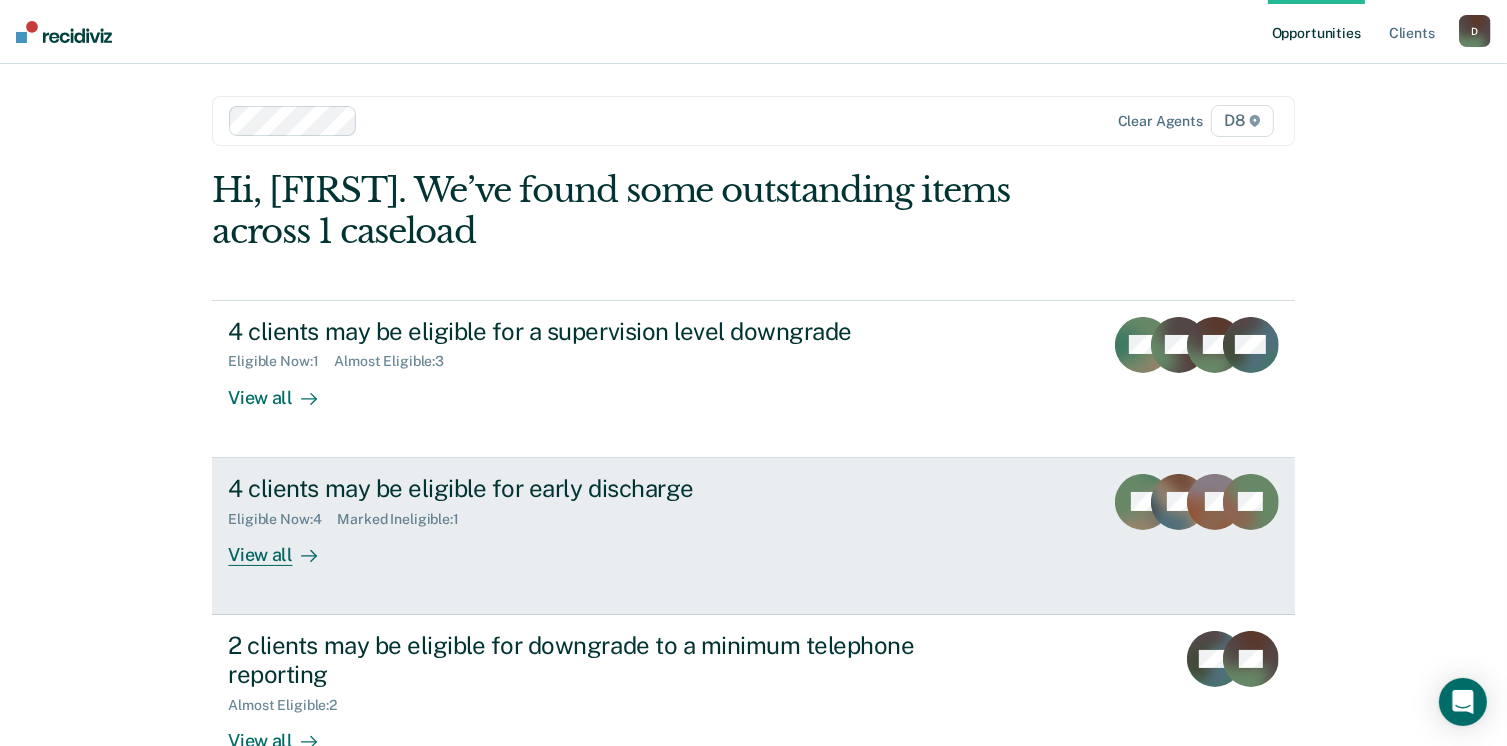 scroll, scrollTop: 133, scrollLeft: 0, axis: vertical 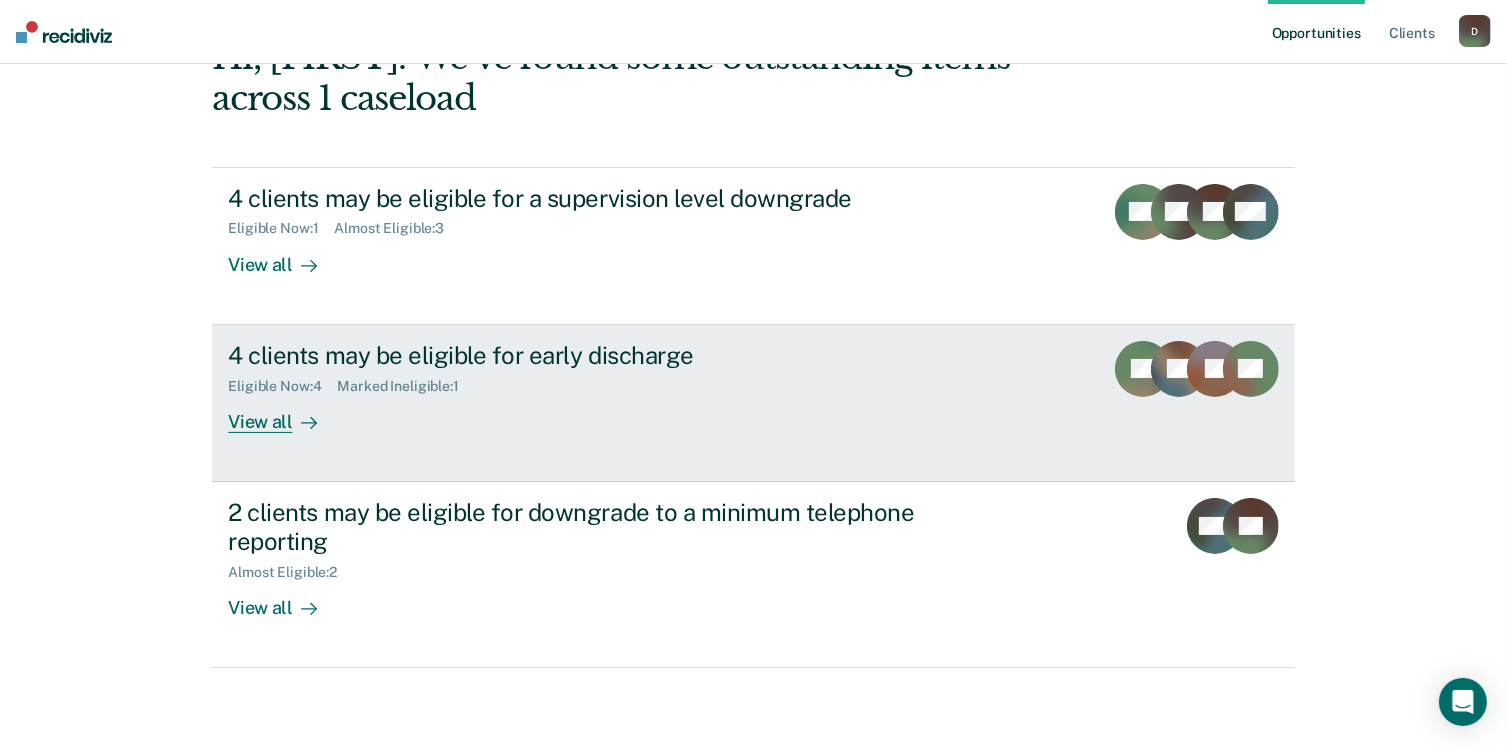 click on "View all" at bounding box center (284, 413) 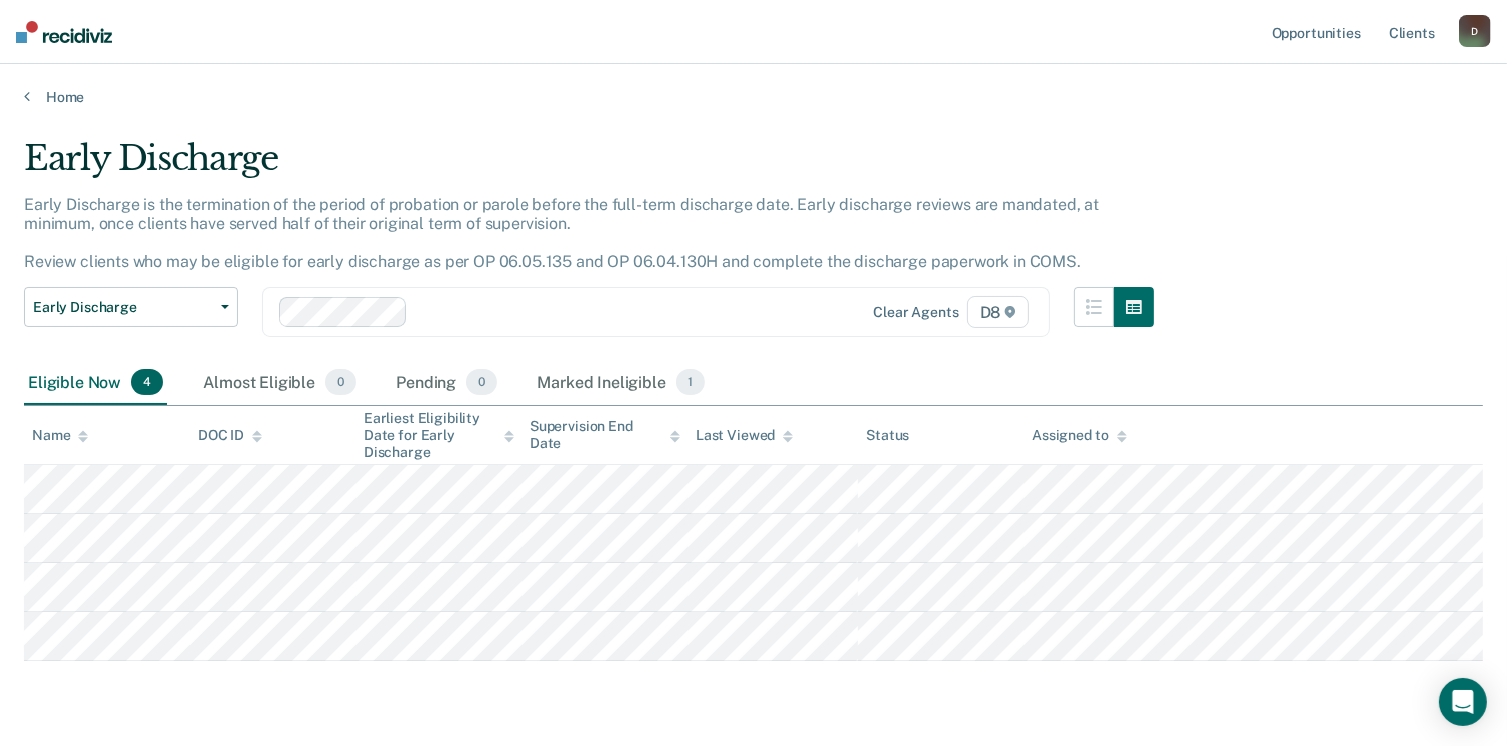 scroll, scrollTop: 56, scrollLeft: 0, axis: vertical 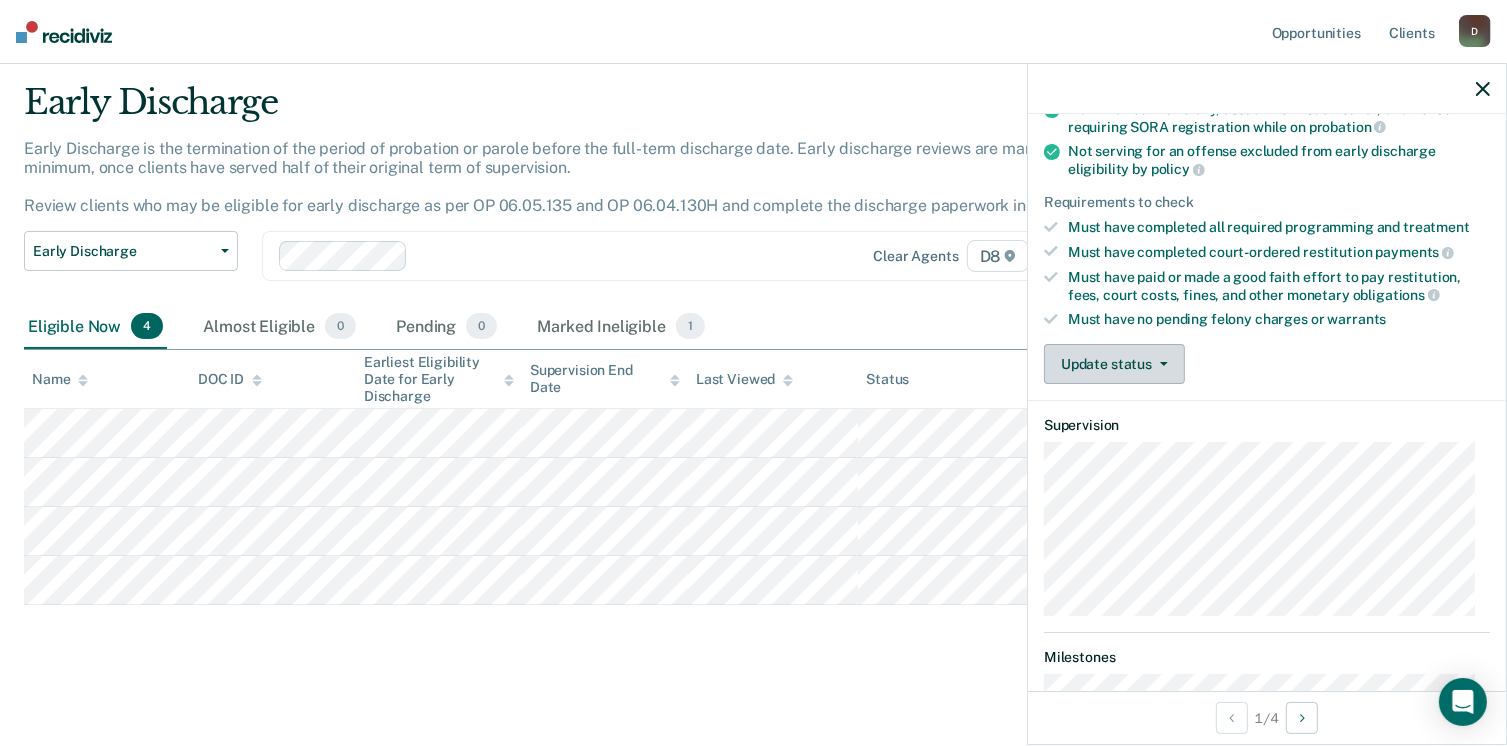 click on "Update status" at bounding box center [1114, 364] 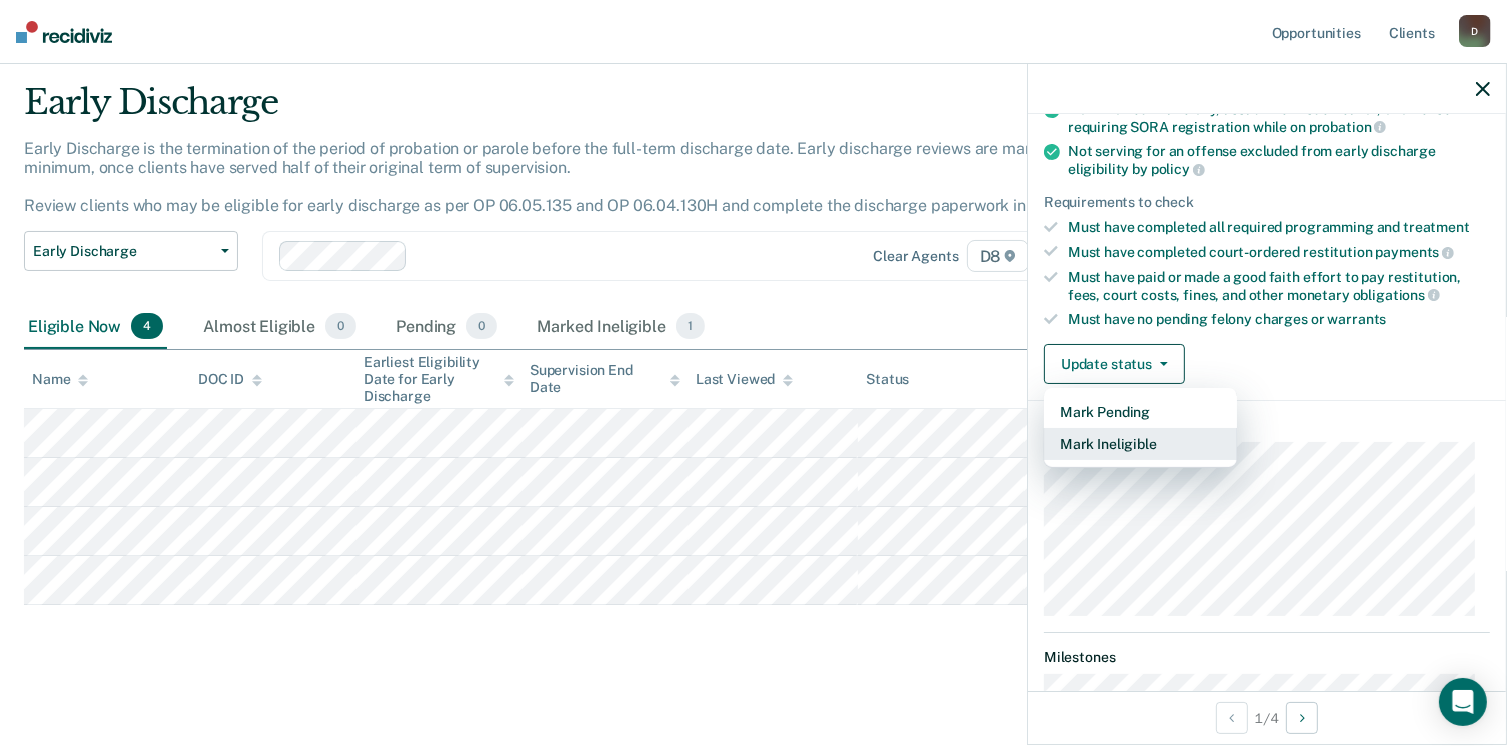 click on "Mark Ineligible" at bounding box center (1140, 444) 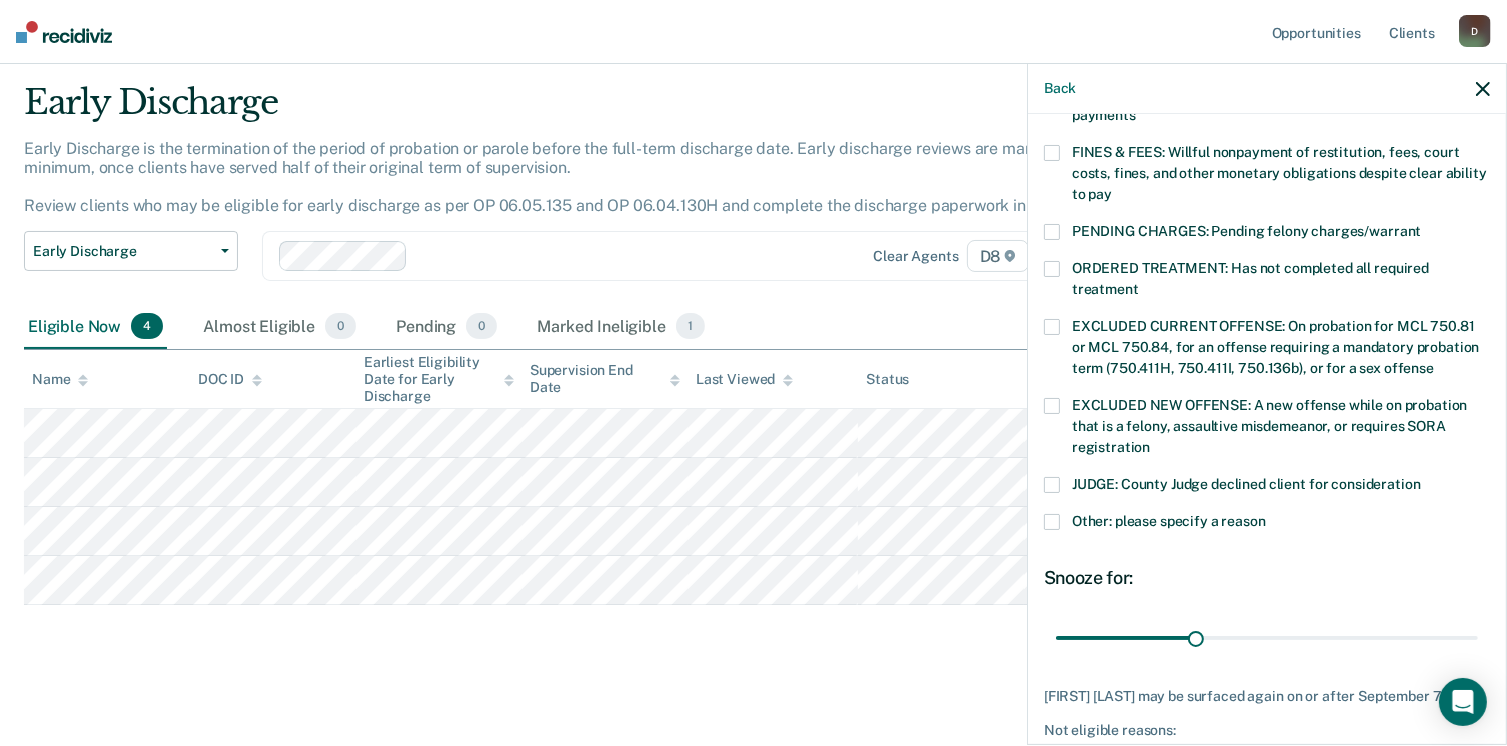 scroll, scrollTop: 544, scrollLeft: 0, axis: vertical 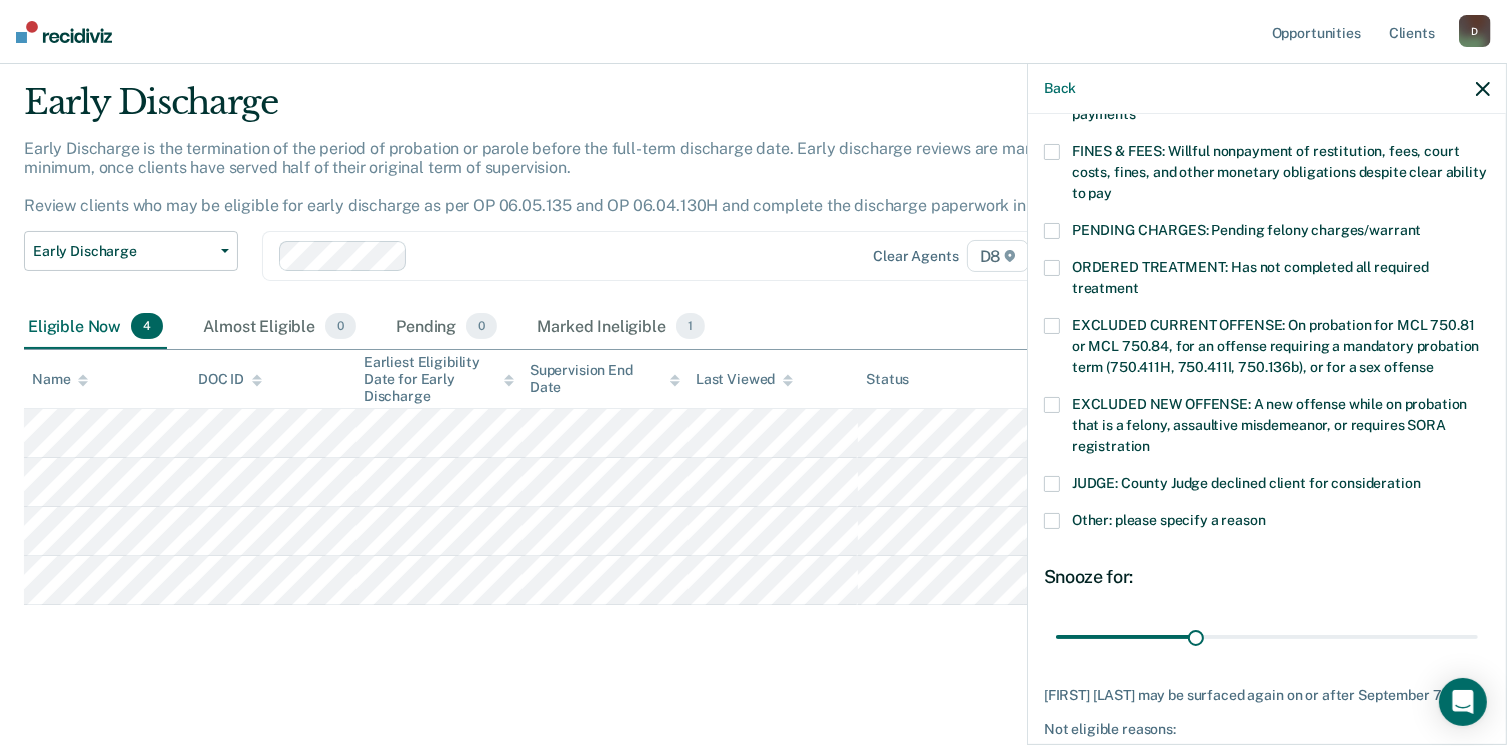 click on "EXCLUDED CURRENT OFFENSE: On probation for MCL 750.81 or MCL 750.84, for an offense requiring a mandatory probation term (750.411H, 750.411I, 750.136b), or for a sex offense" at bounding box center [1267, 349] 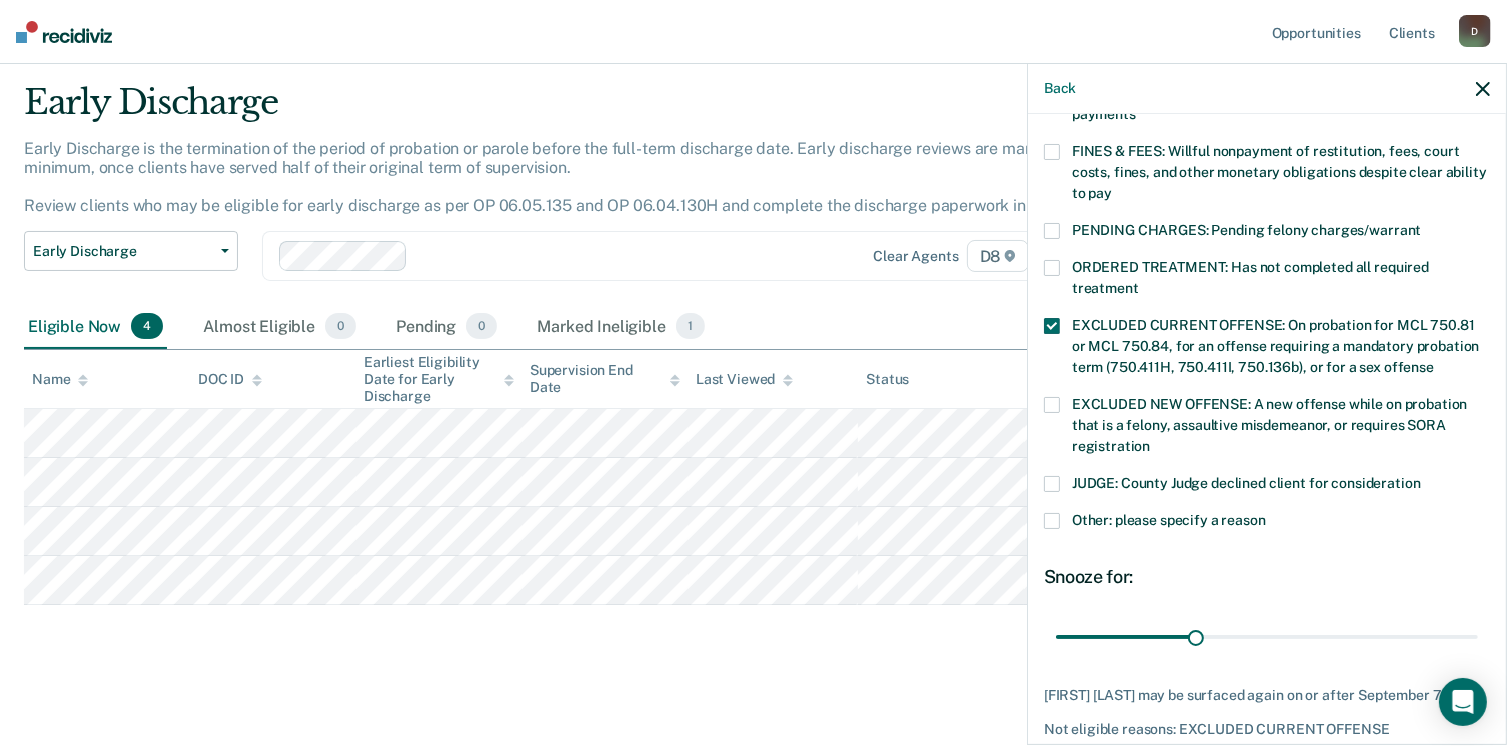 scroll, scrollTop: 647, scrollLeft: 0, axis: vertical 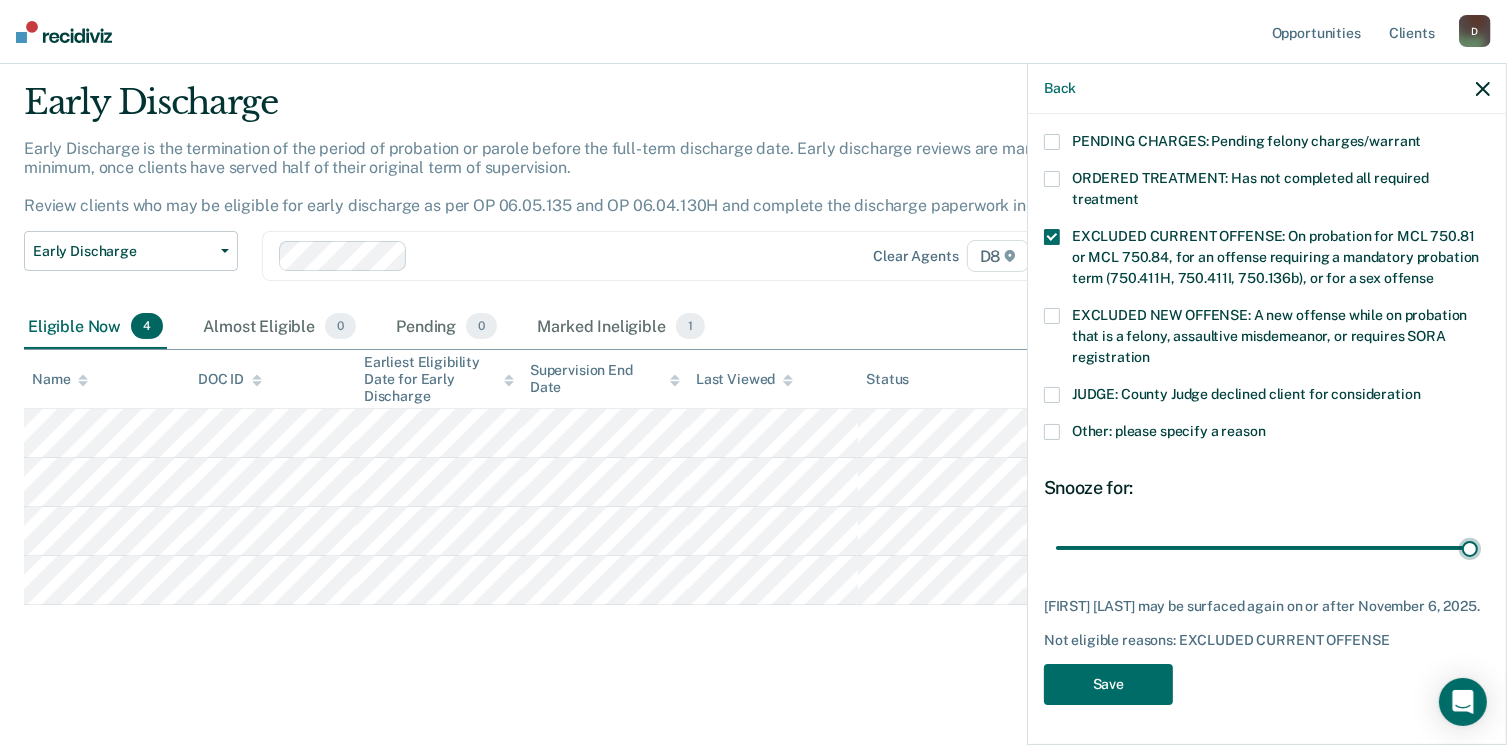 drag, startPoint x: 1193, startPoint y: 533, endPoint x: 1486, endPoint y: 541, distance: 293.1092 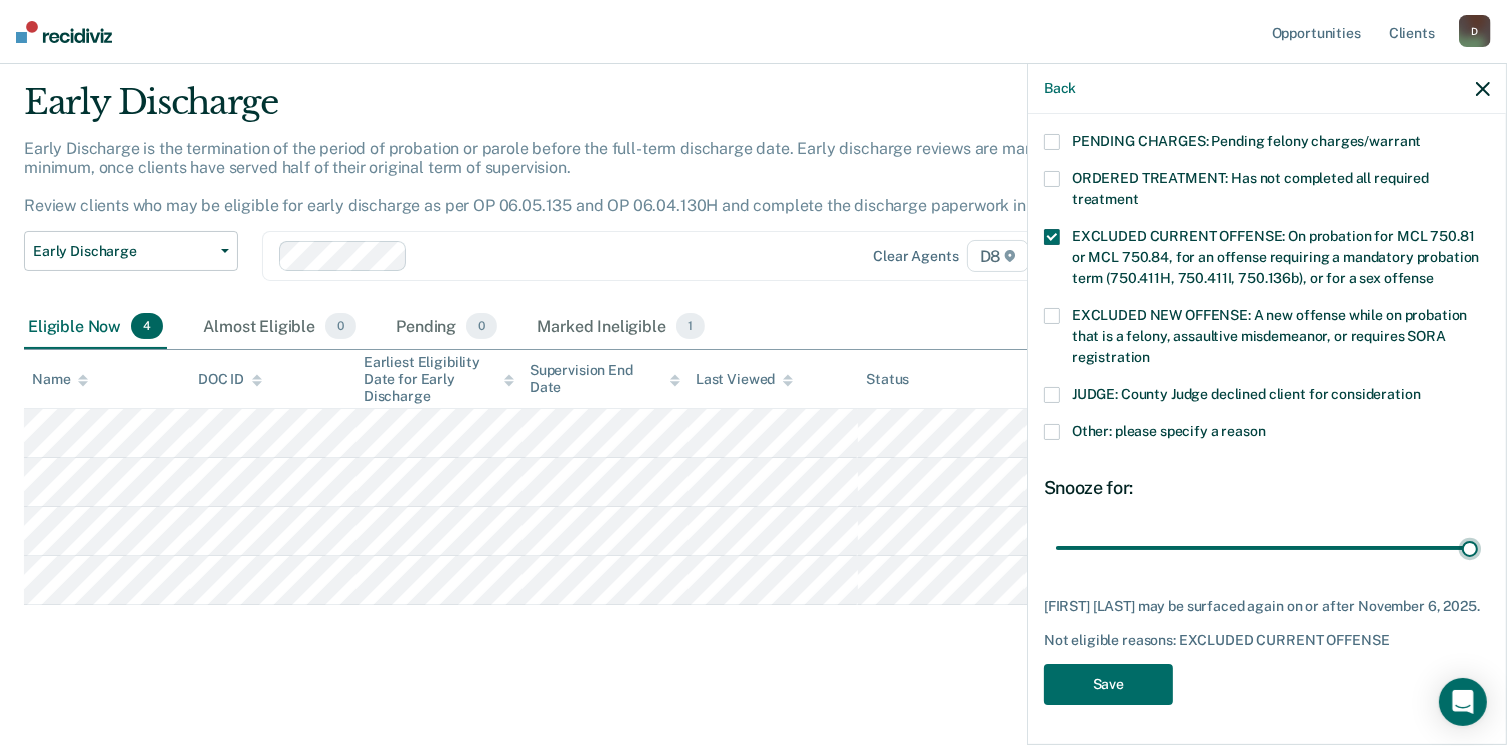 type on "90" 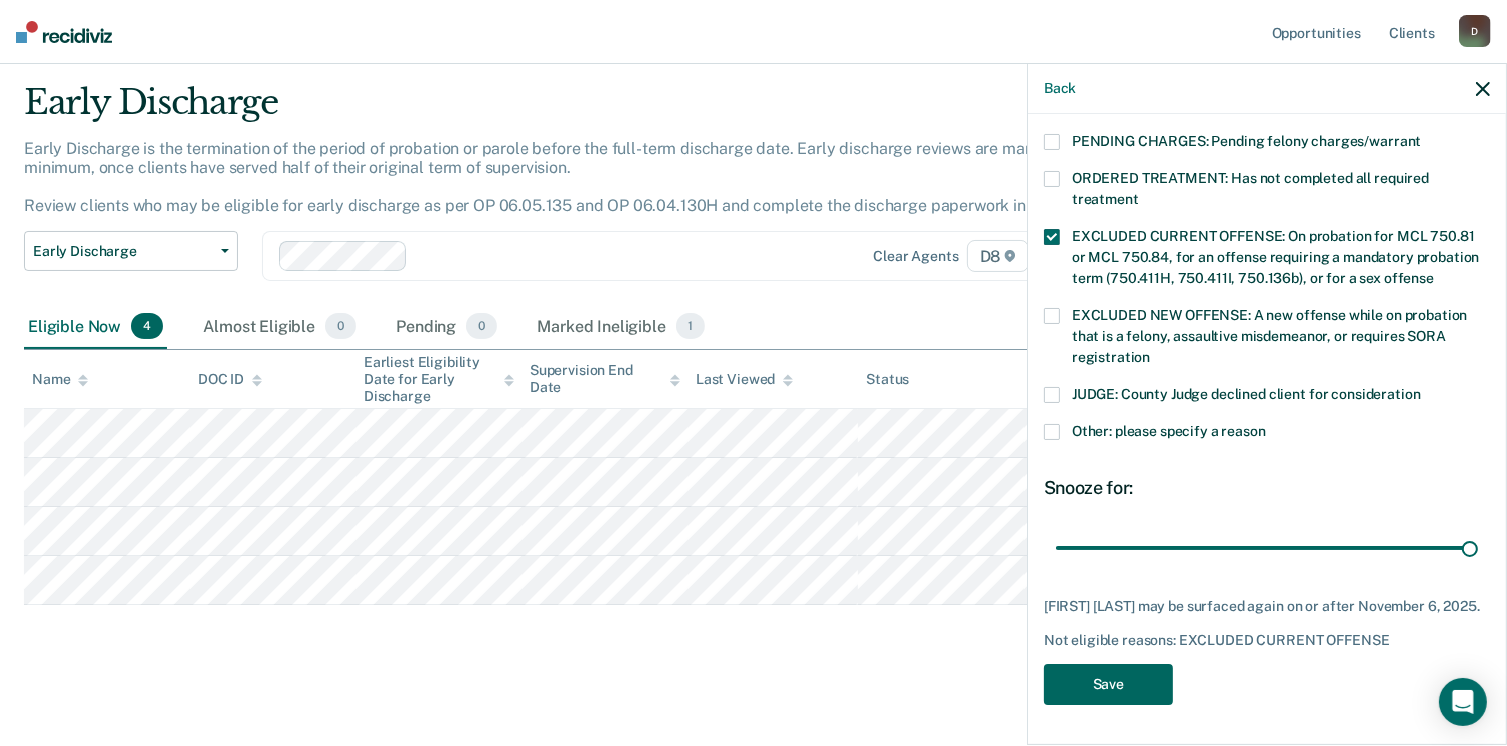 click on "Save" at bounding box center (1108, 684) 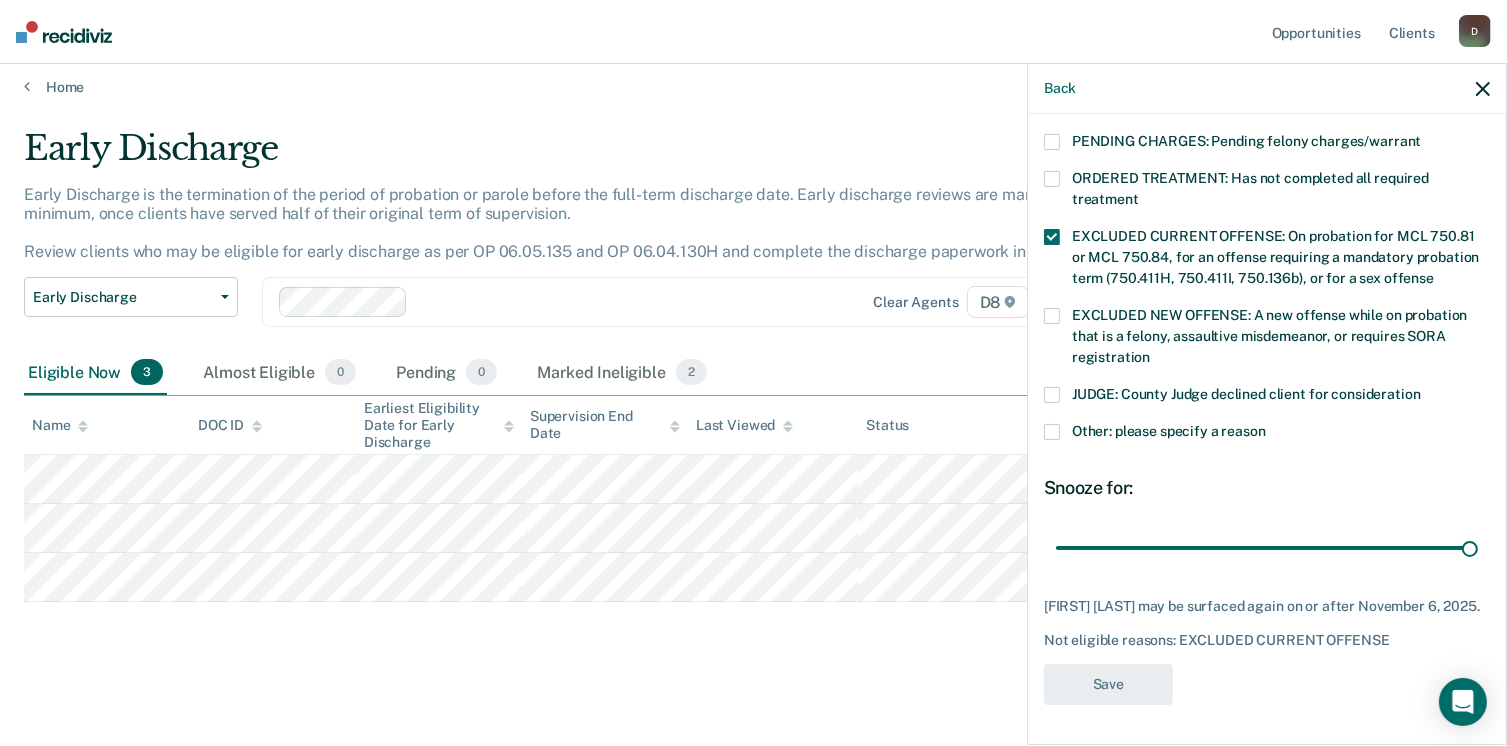 scroll, scrollTop: 8, scrollLeft: 0, axis: vertical 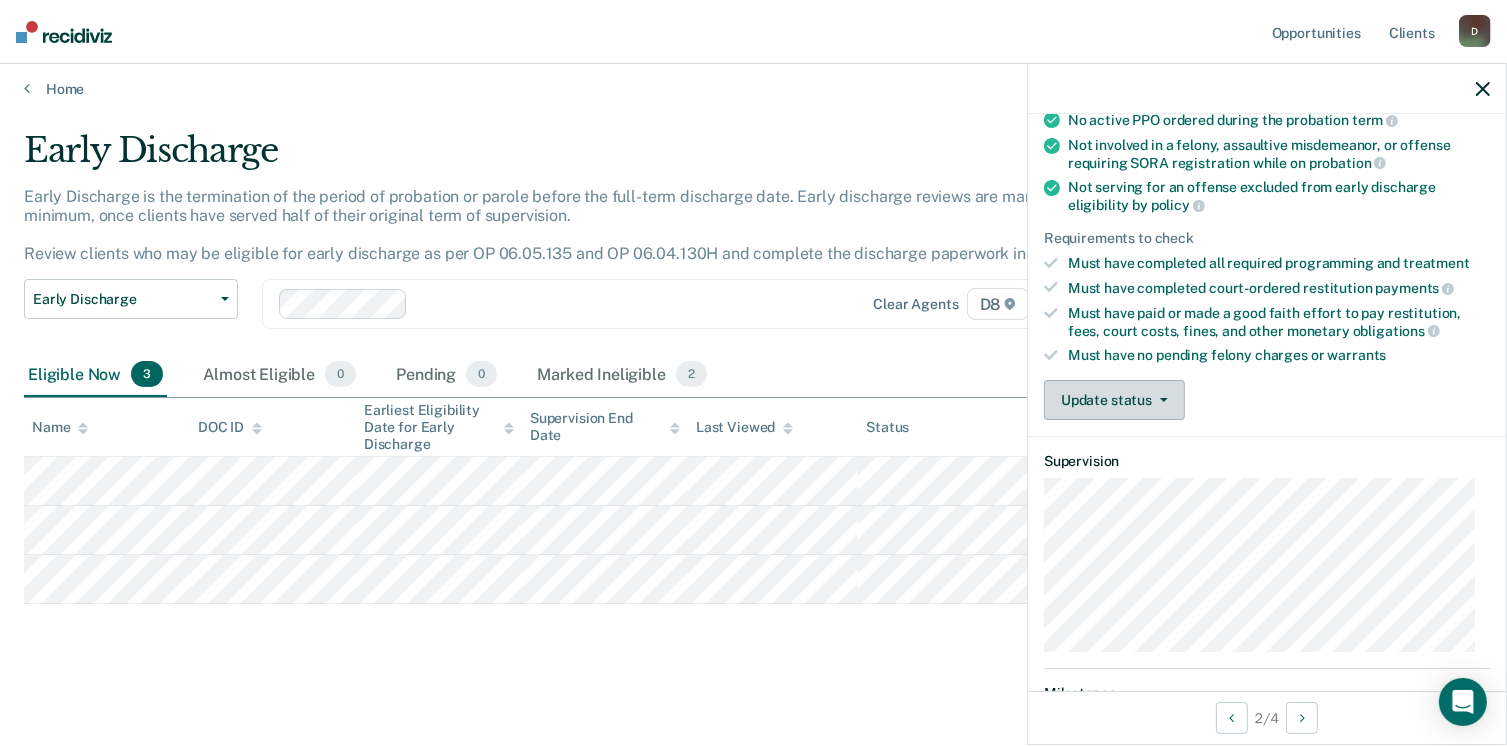 click on "Update status" at bounding box center (1114, 400) 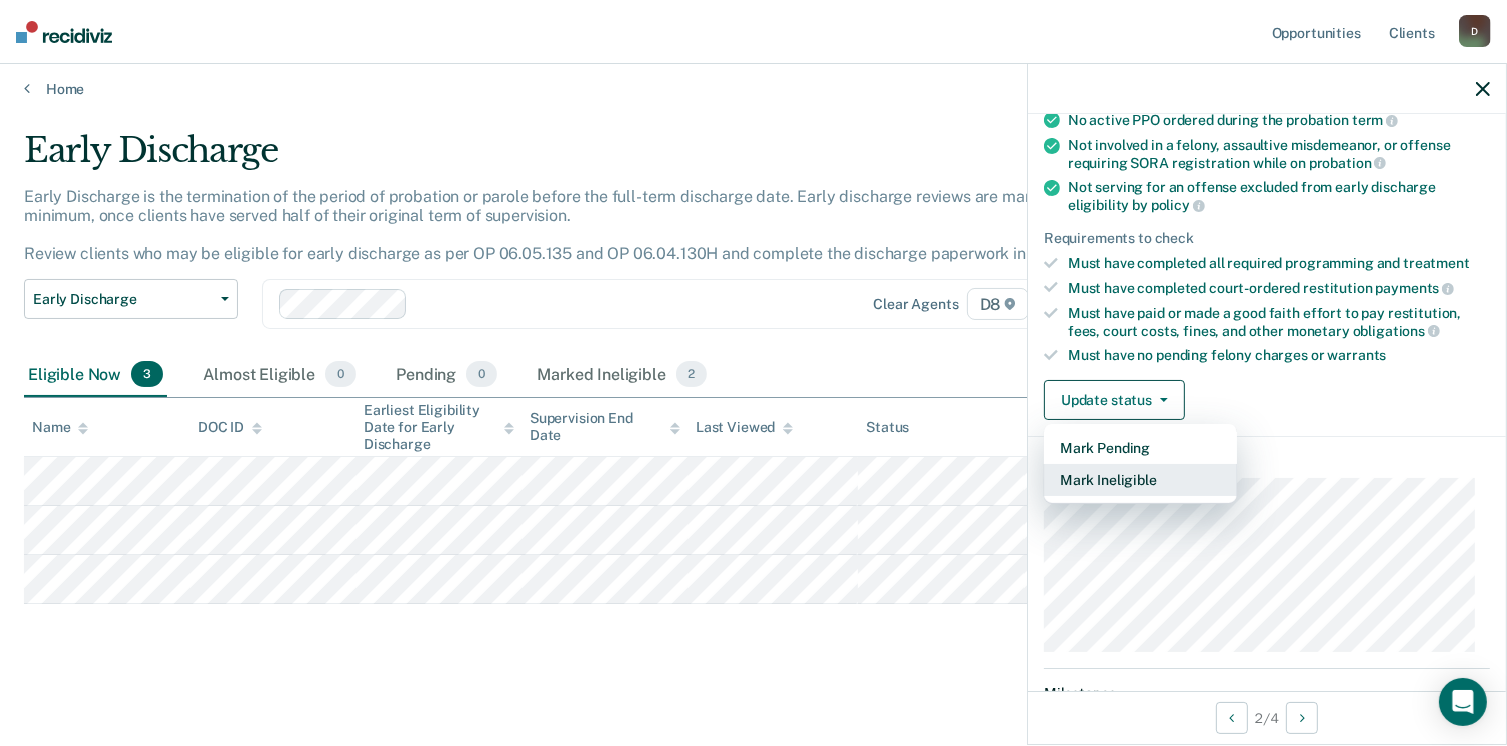 click on "Mark Ineligible" at bounding box center (1140, 480) 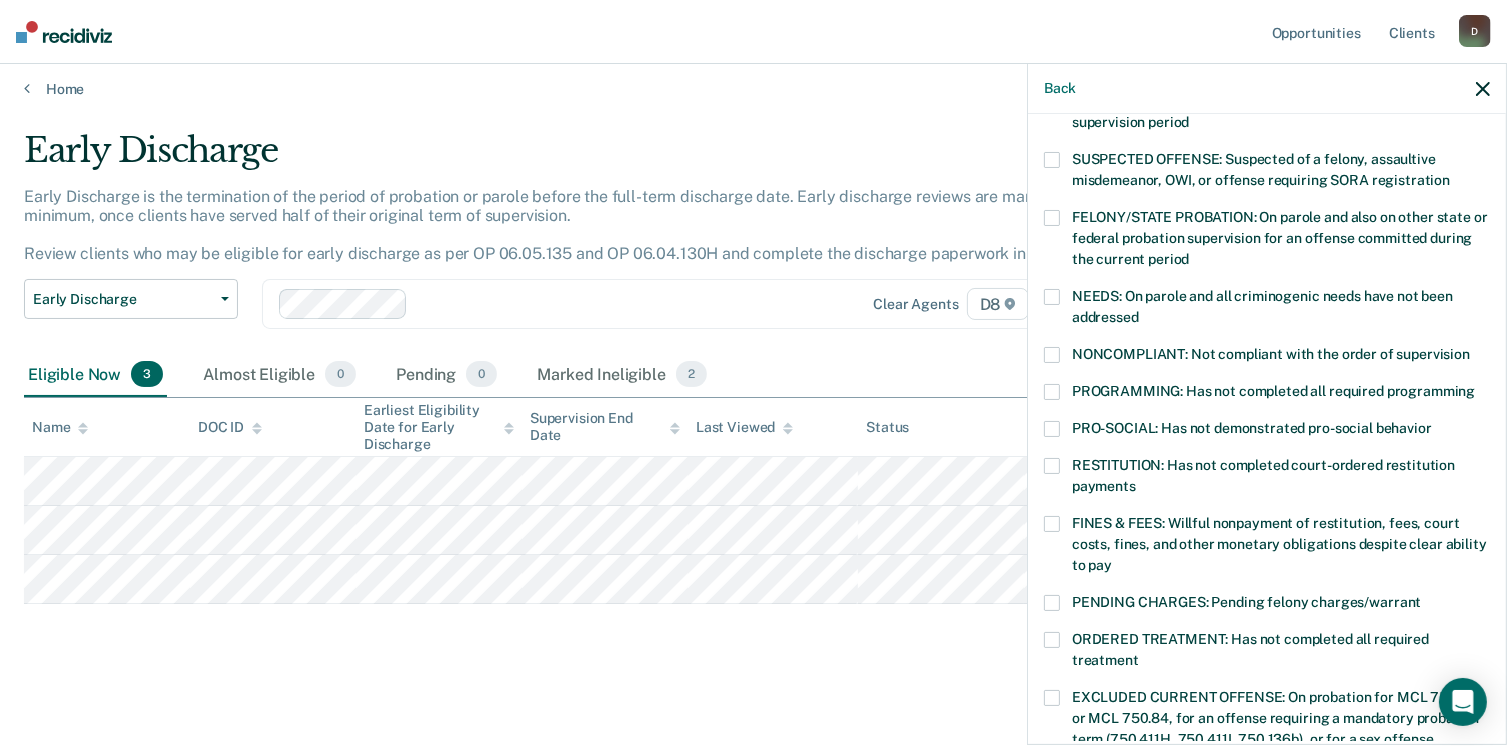 scroll, scrollTop: 174, scrollLeft: 0, axis: vertical 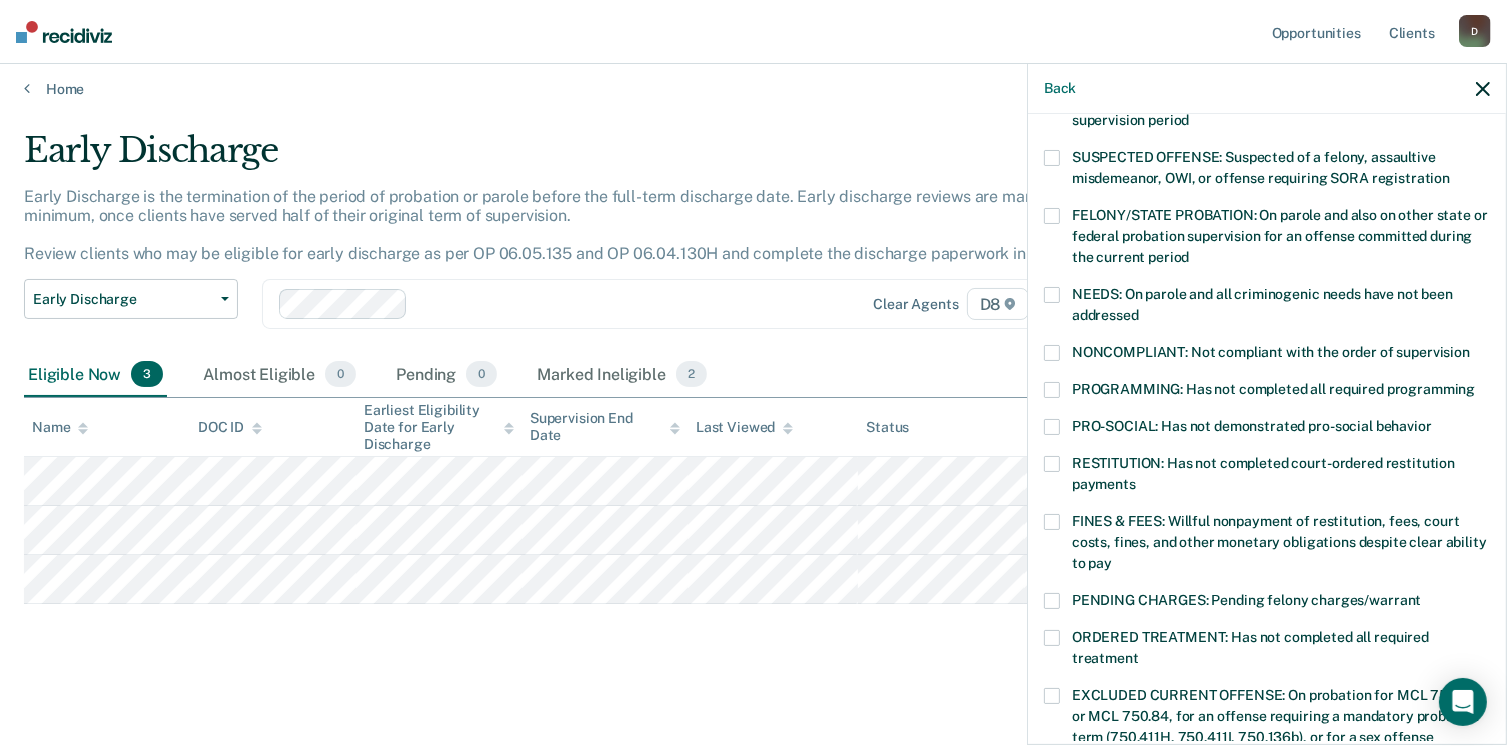 click at bounding box center [1052, 390] 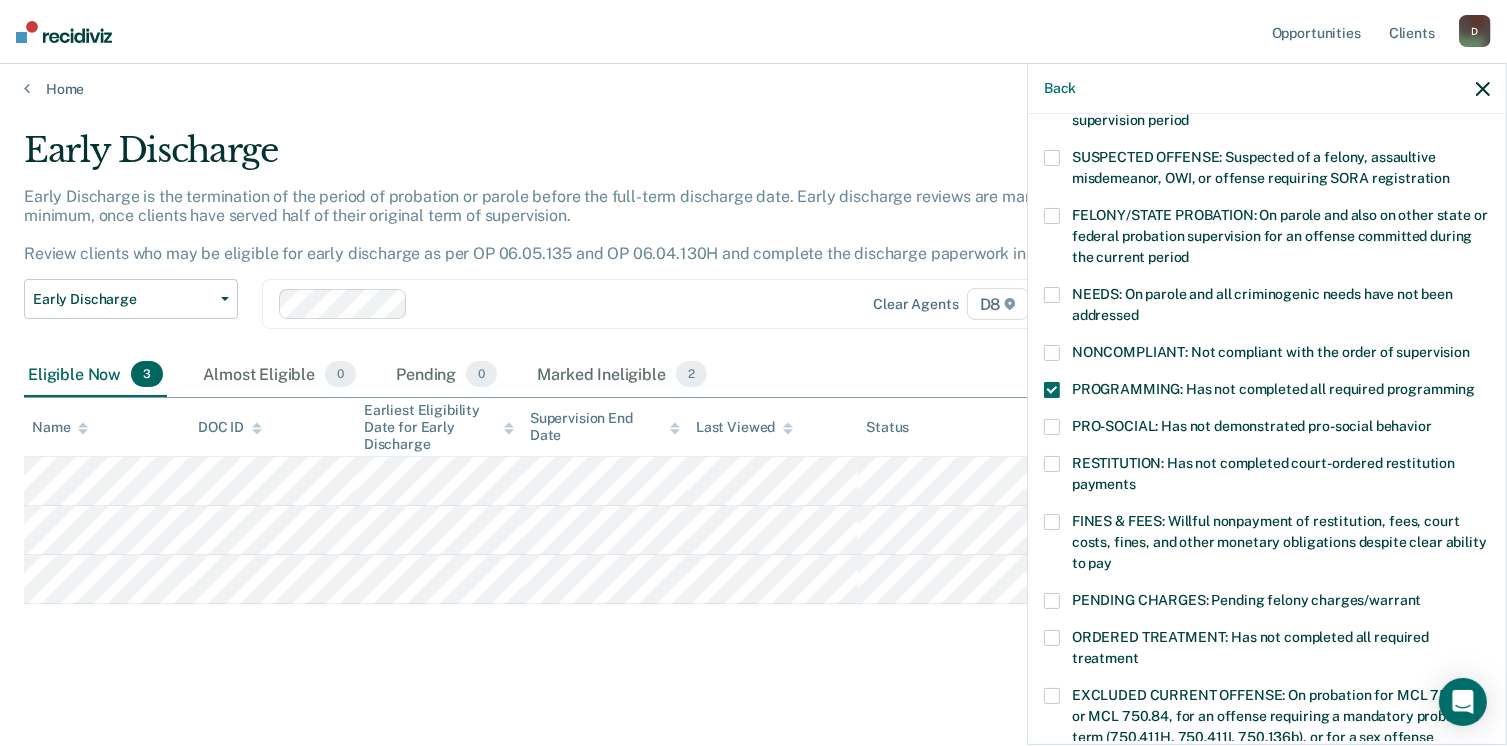 click at bounding box center (1052, 353) 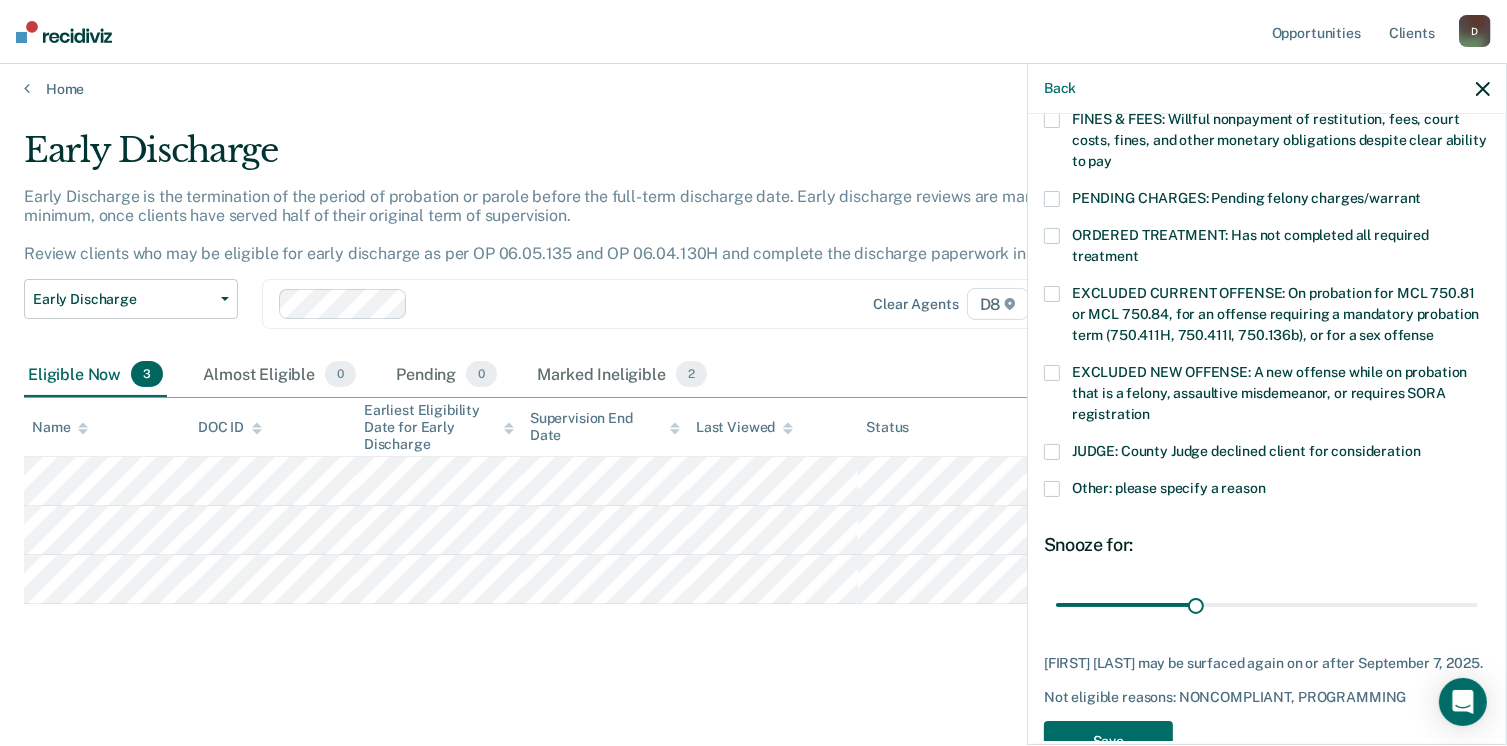 scroll, scrollTop: 578, scrollLeft: 0, axis: vertical 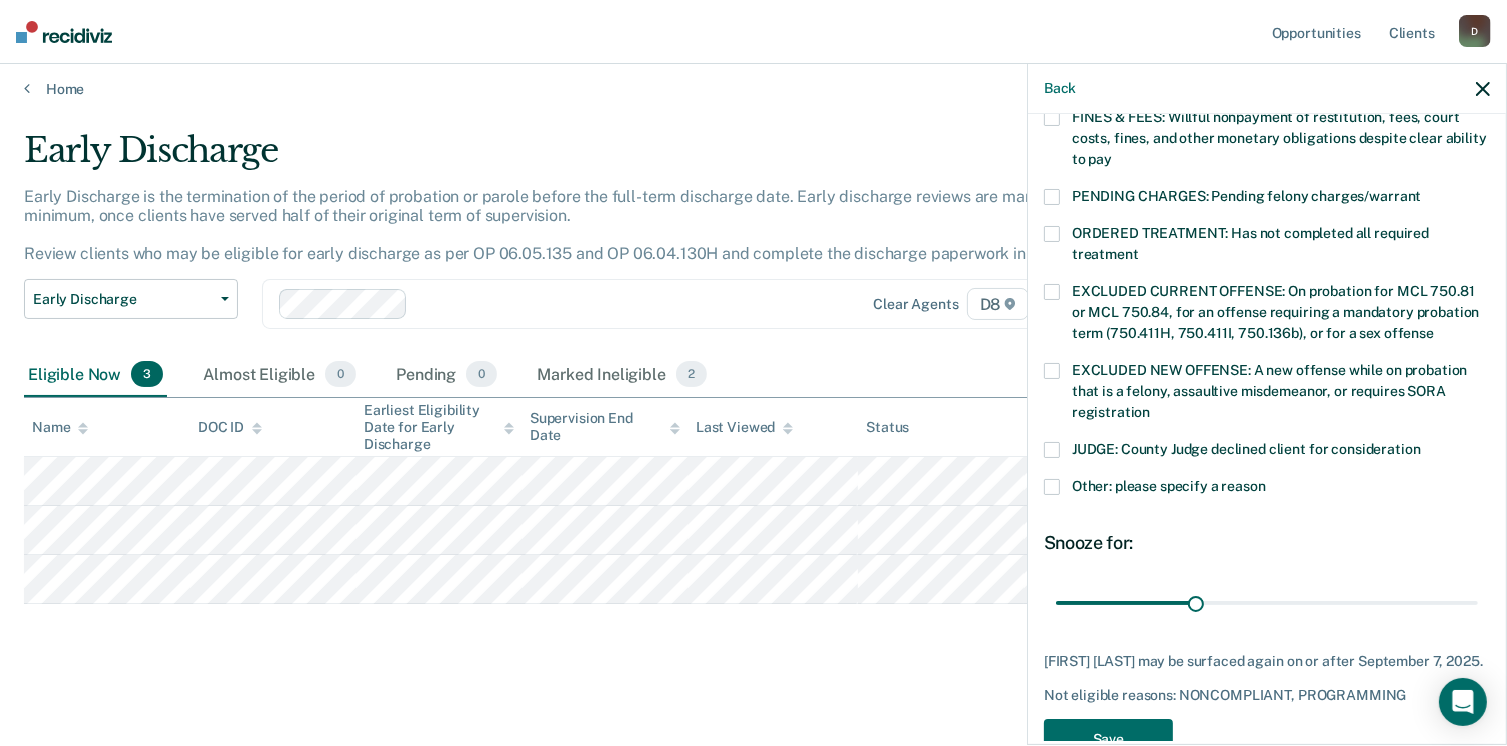 click at bounding box center [1052, 234] 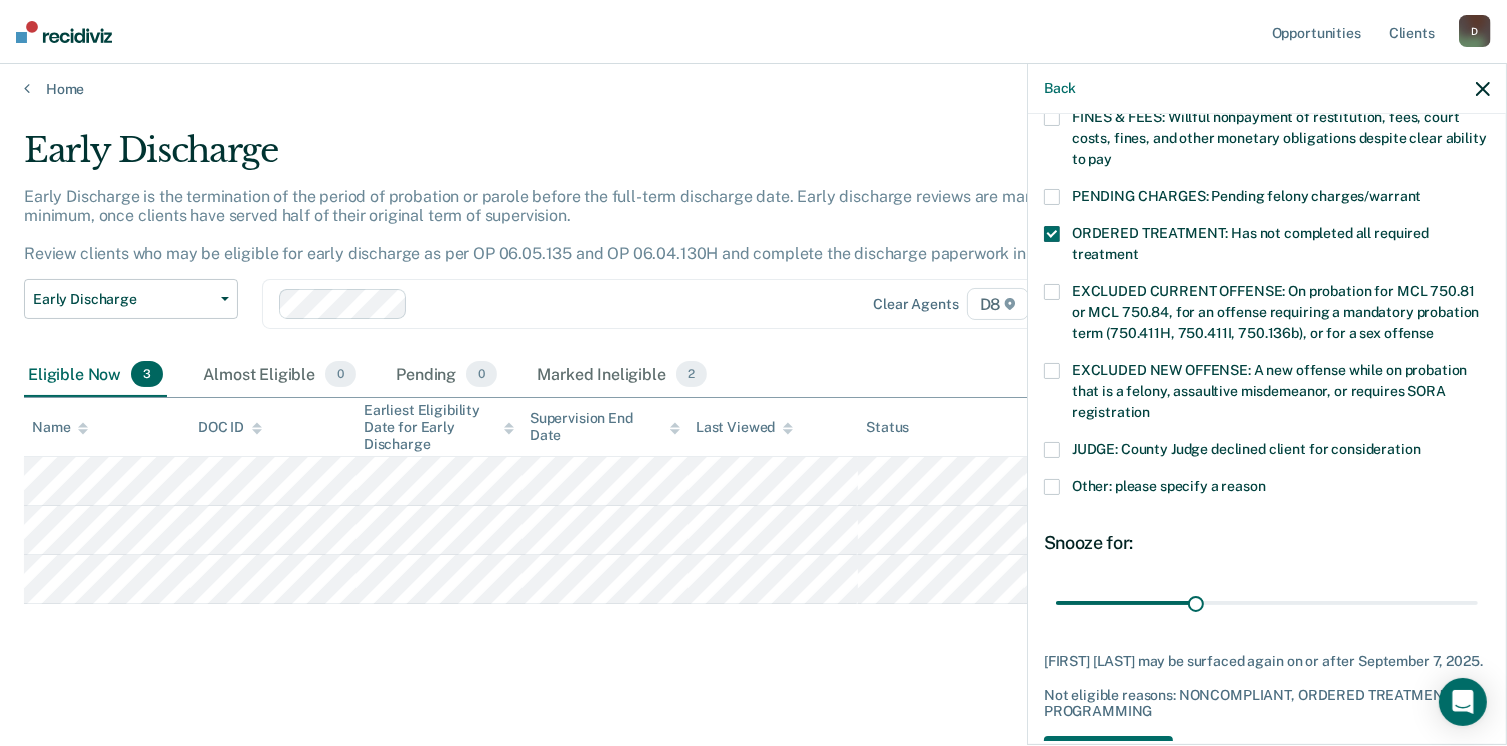 scroll, scrollTop: 664, scrollLeft: 0, axis: vertical 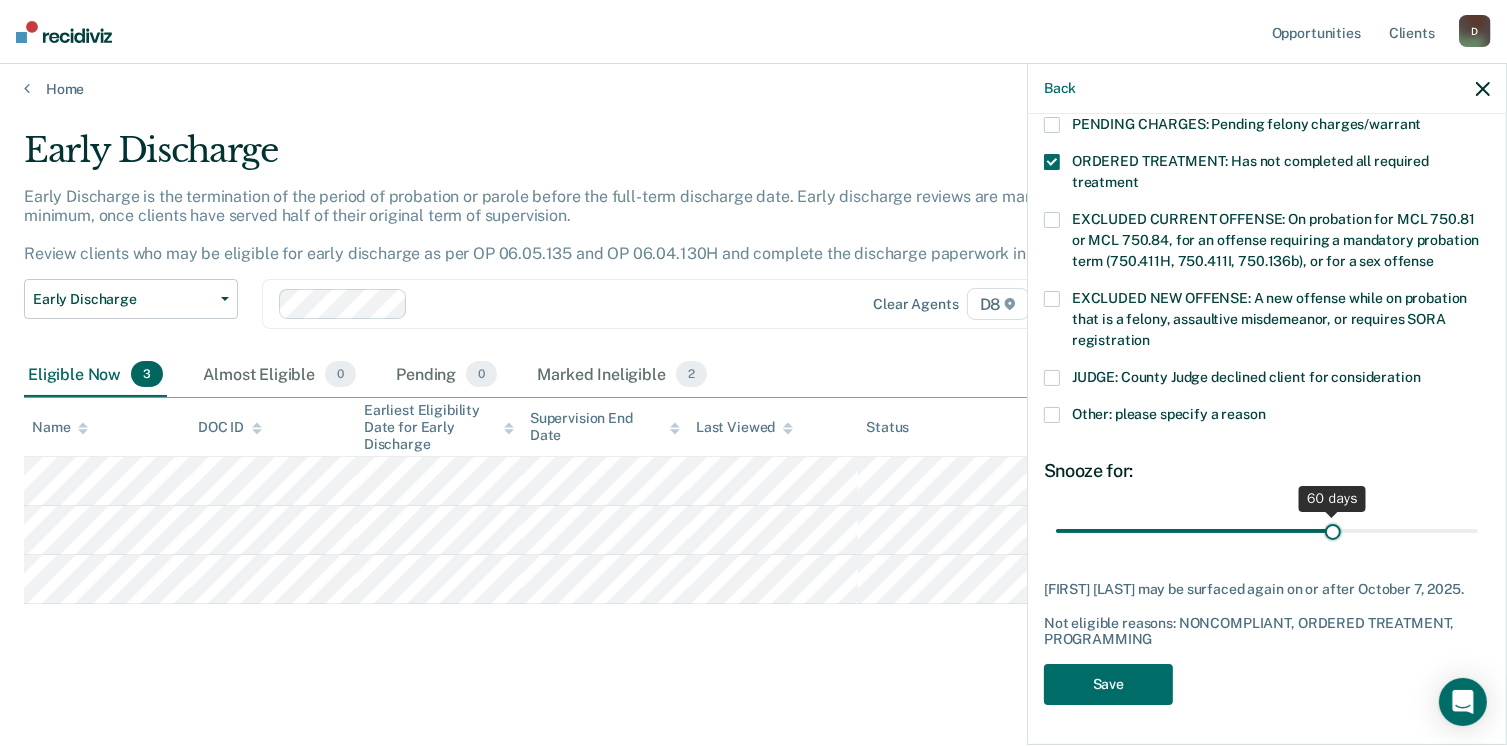 drag, startPoint x: 1189, startPoint y: 512, endPoint x: 1323, endPoint y: 514, distance: 134.01492 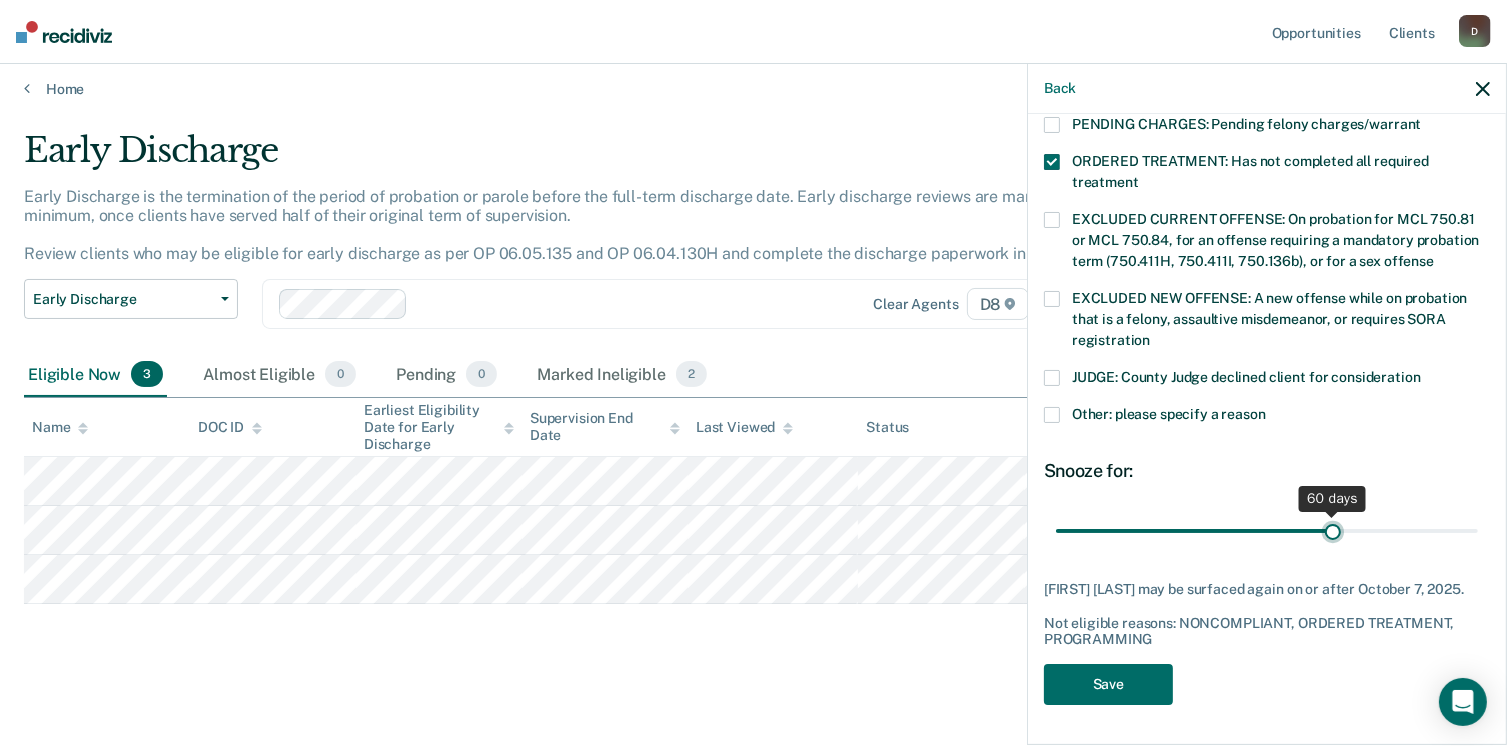 type on "60" 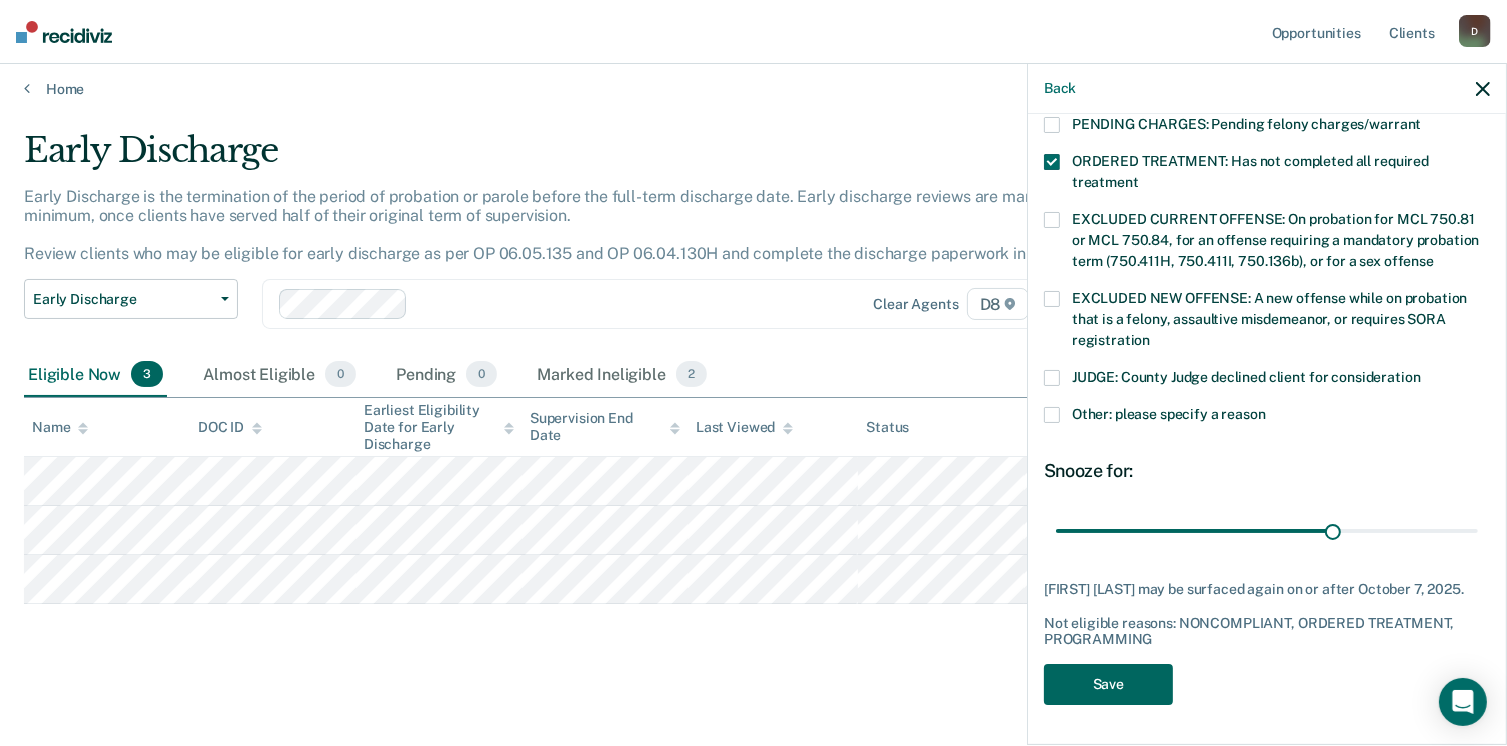 click on "Save" at bounding box center (1108, 684) 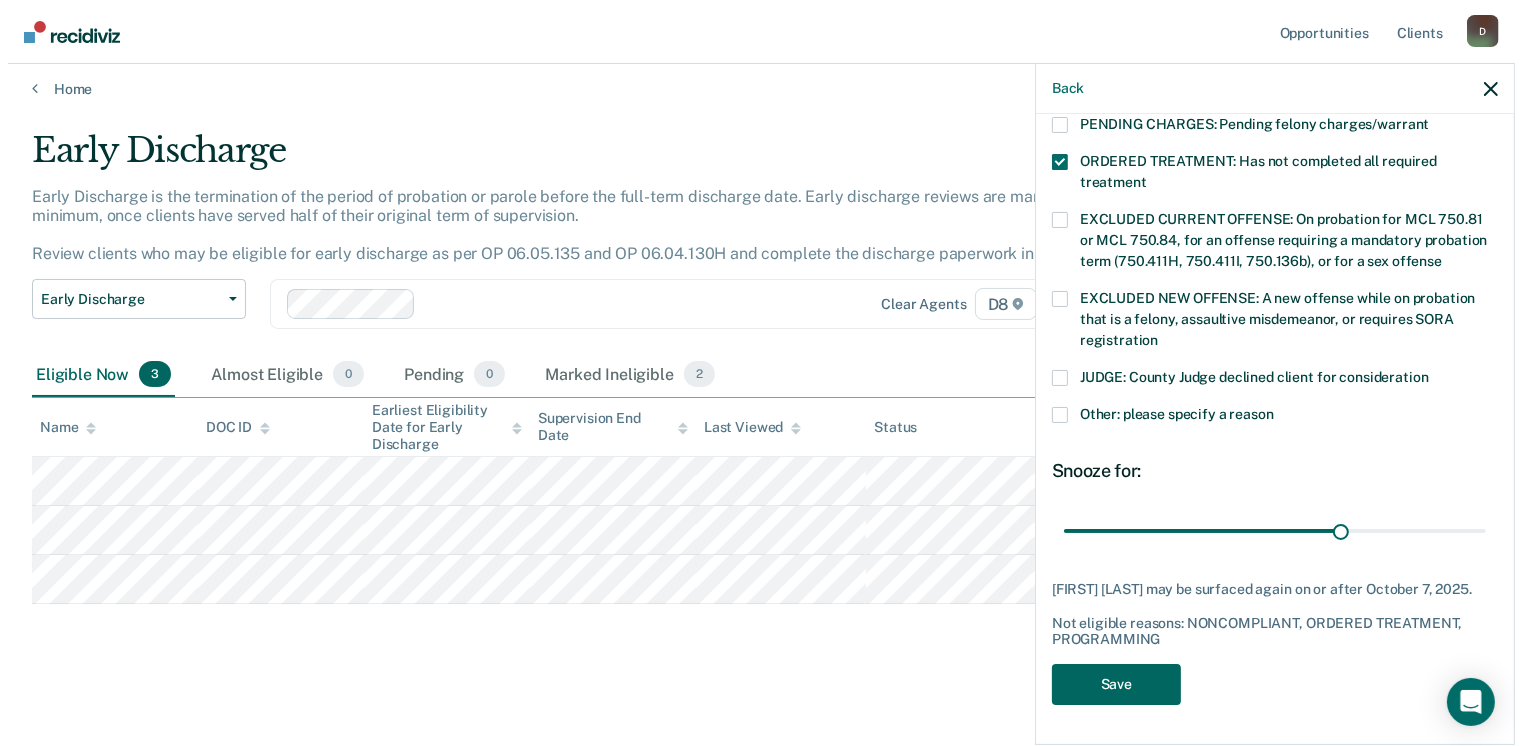 scroll, scrollTop: 0, scrollLeft: 0, axis: both 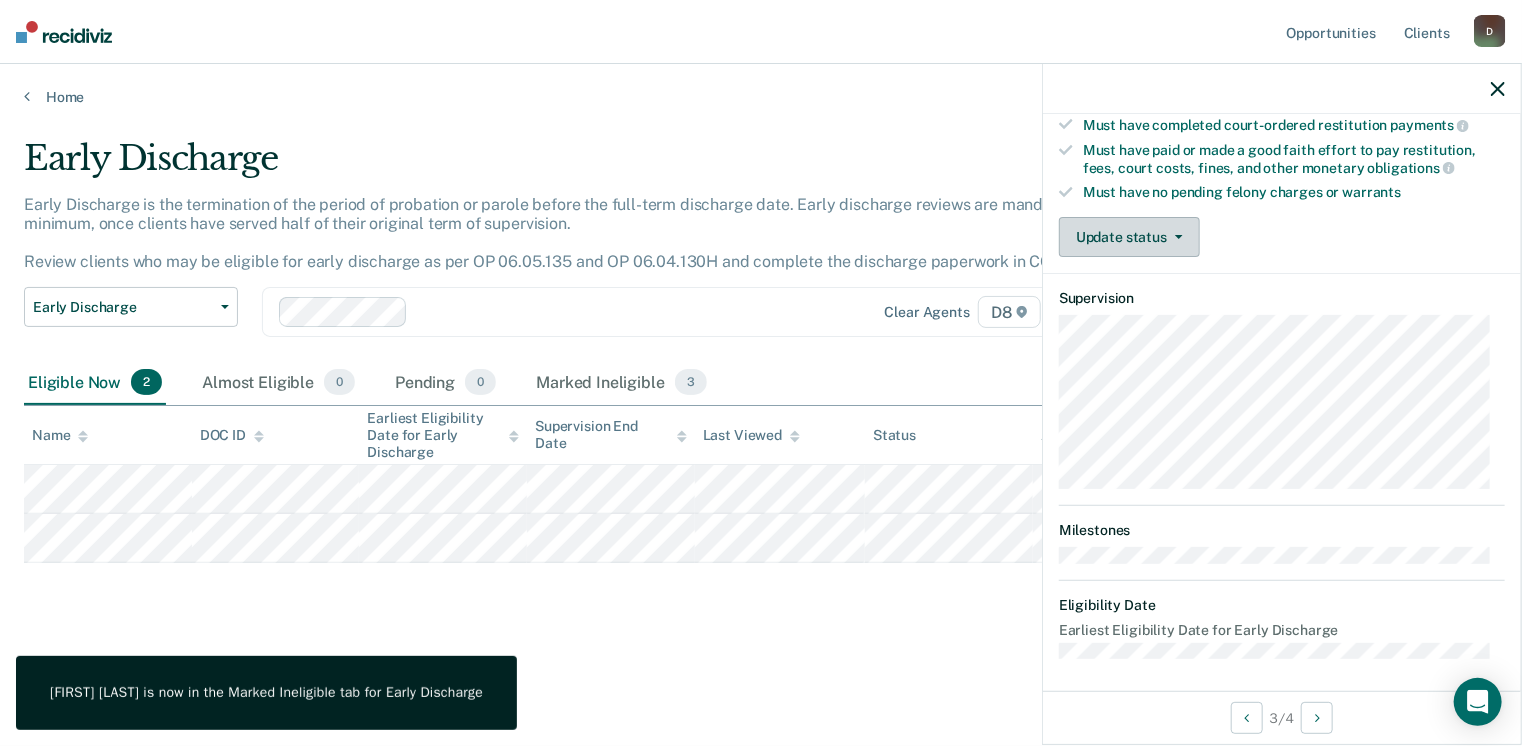 click on "Update status" at bounding box center (1129, 237) 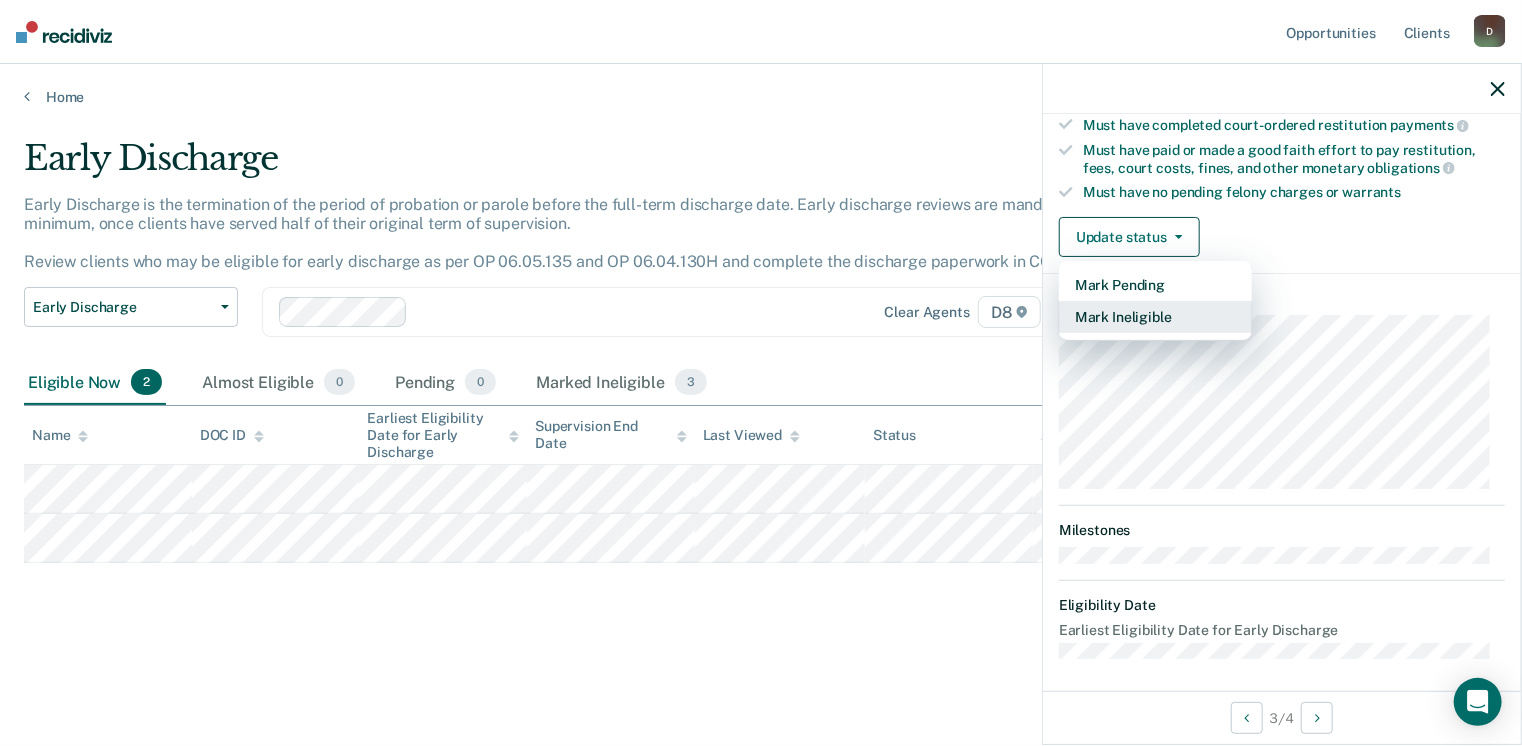 click on "Mark Ineligible" at bounding box center [1155, 317] 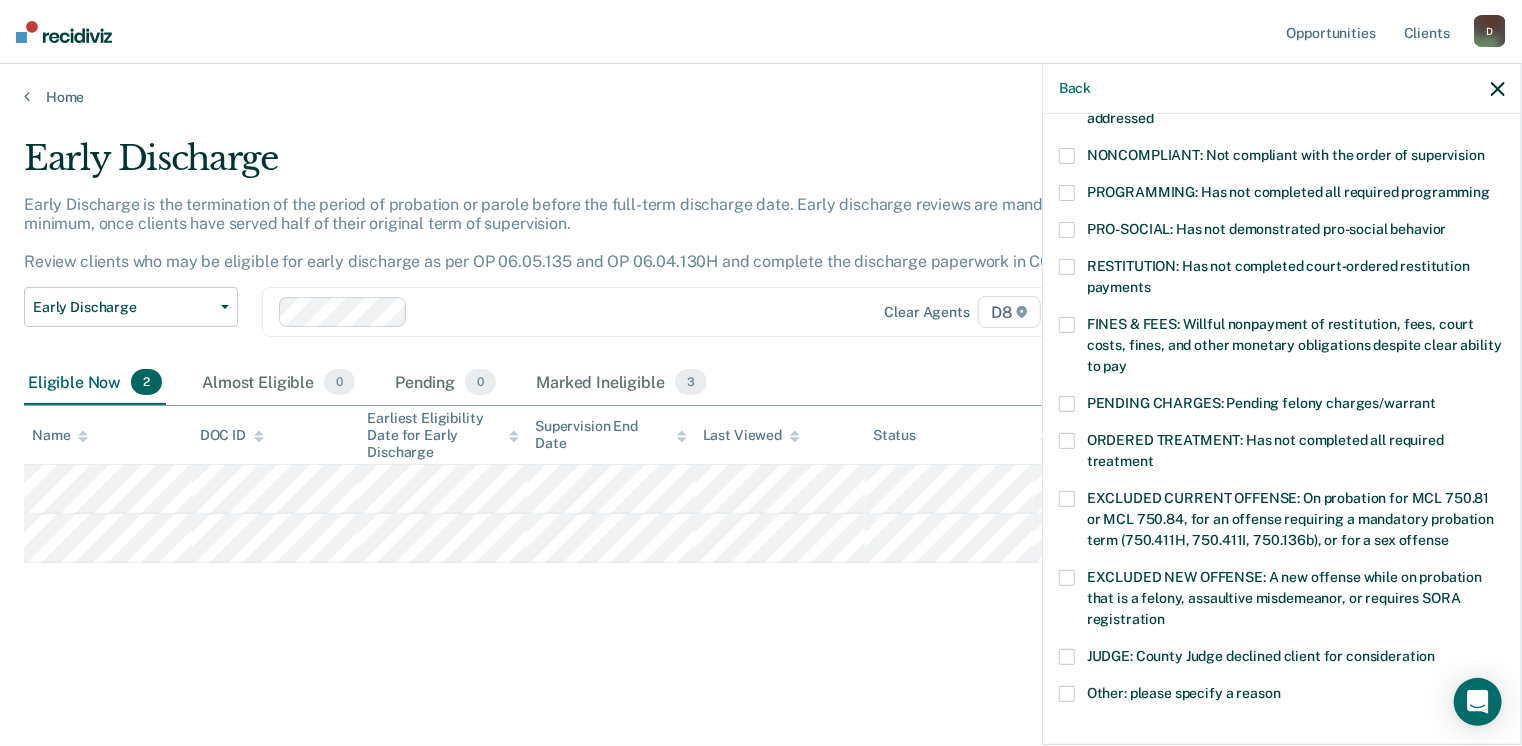 click at bounding box center [1067, 193] 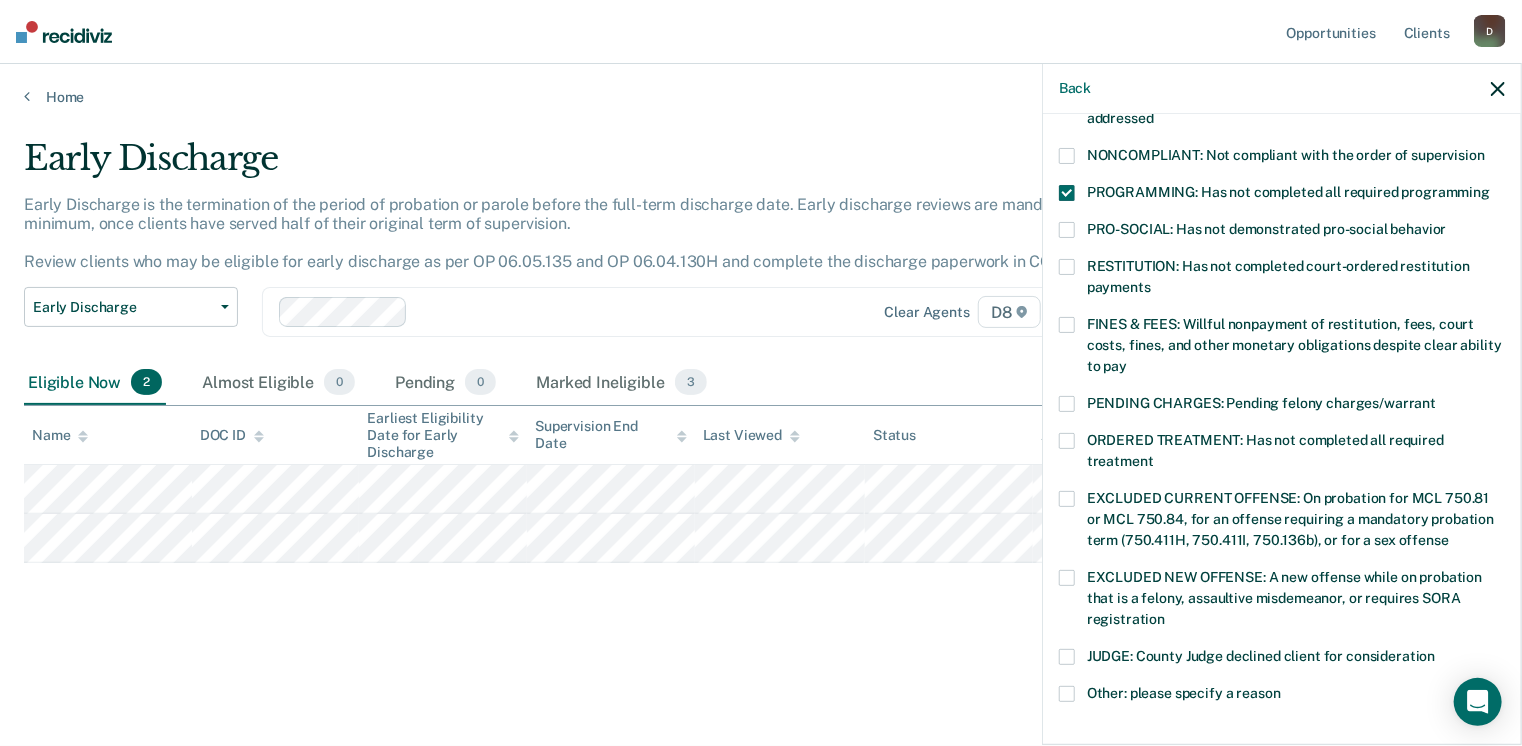 click at bounding box center (1067, 156) 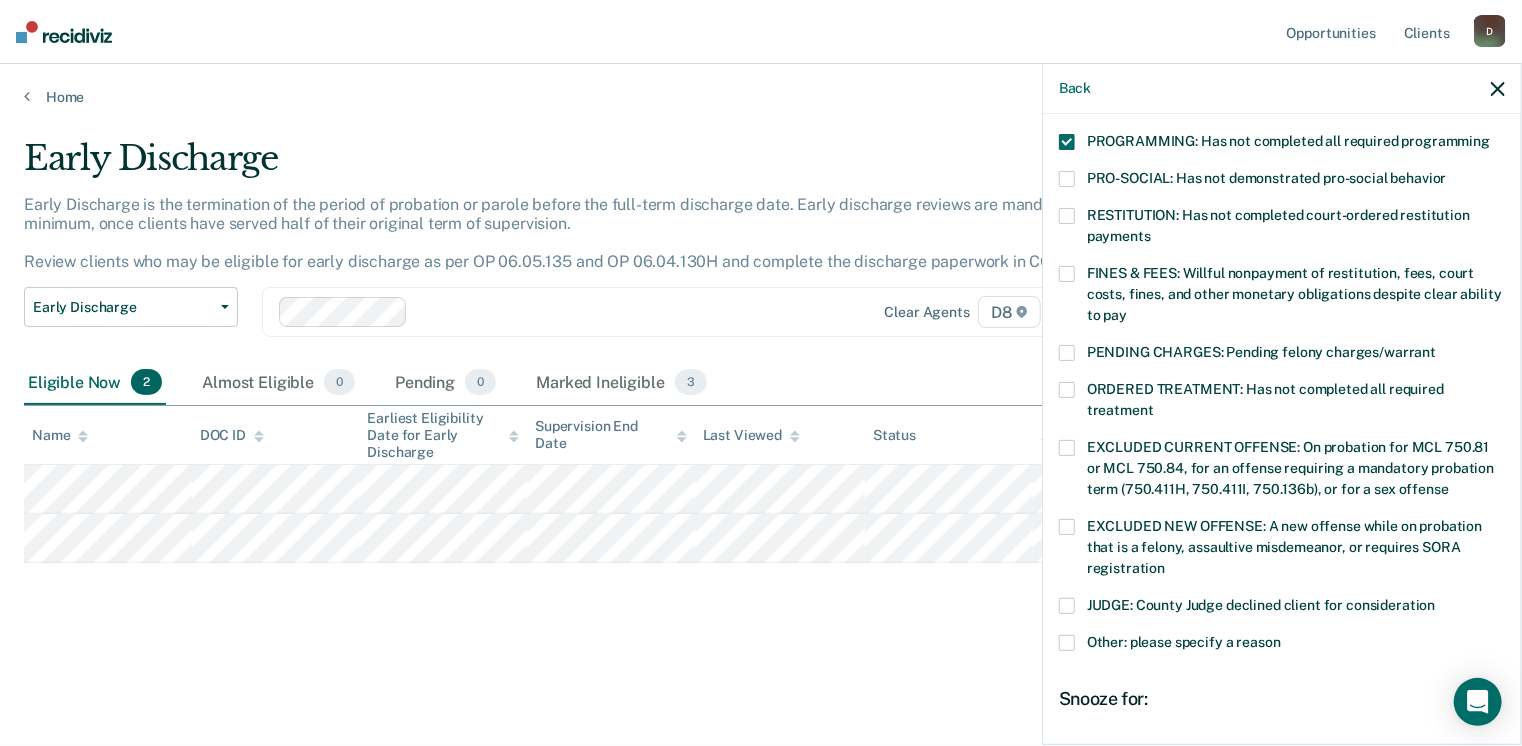 scroll, scrollTop: 424, scrollLeft: 0, axis: vertical 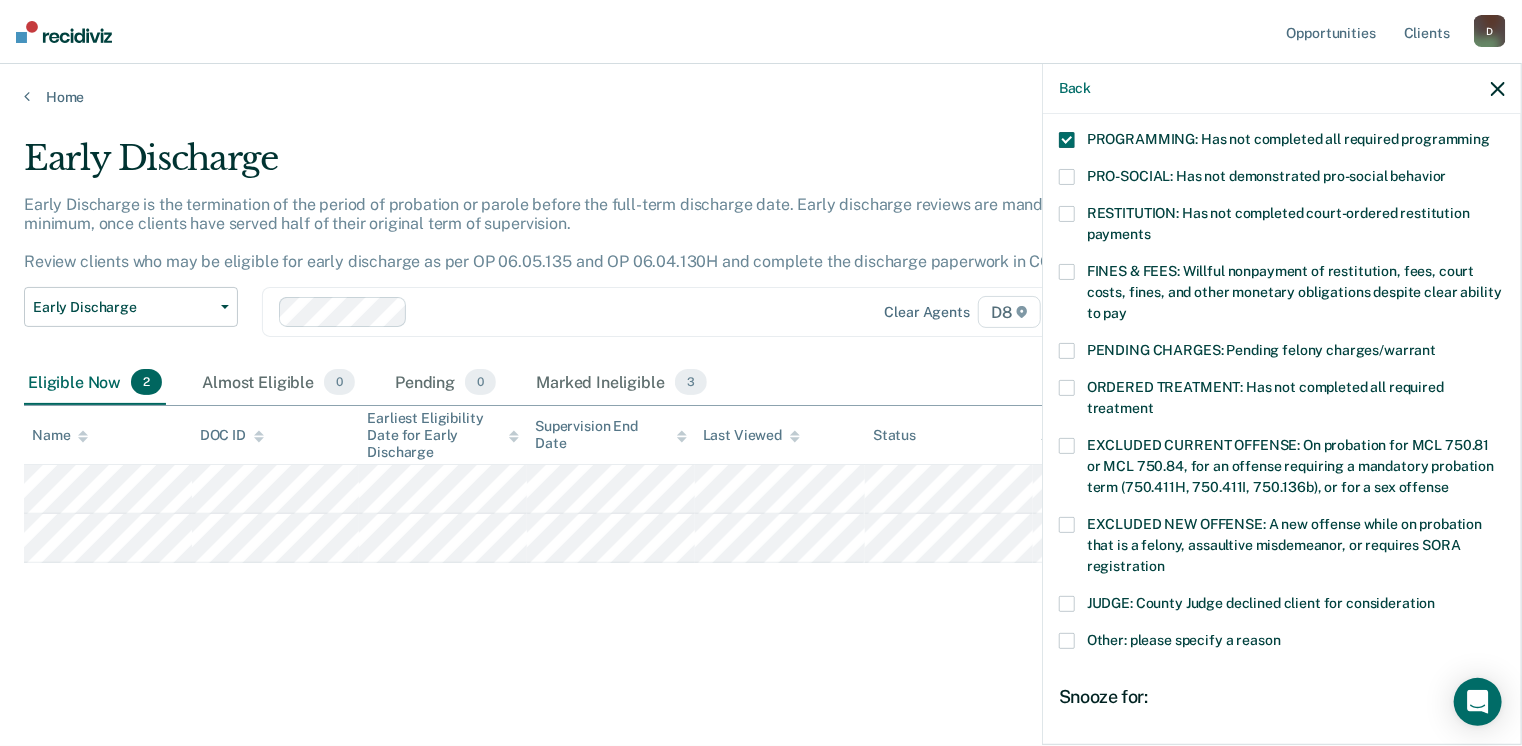 click on "ORDERED TREATMENT: Has not completed all required treatment" at bounding box center [1282, 401] 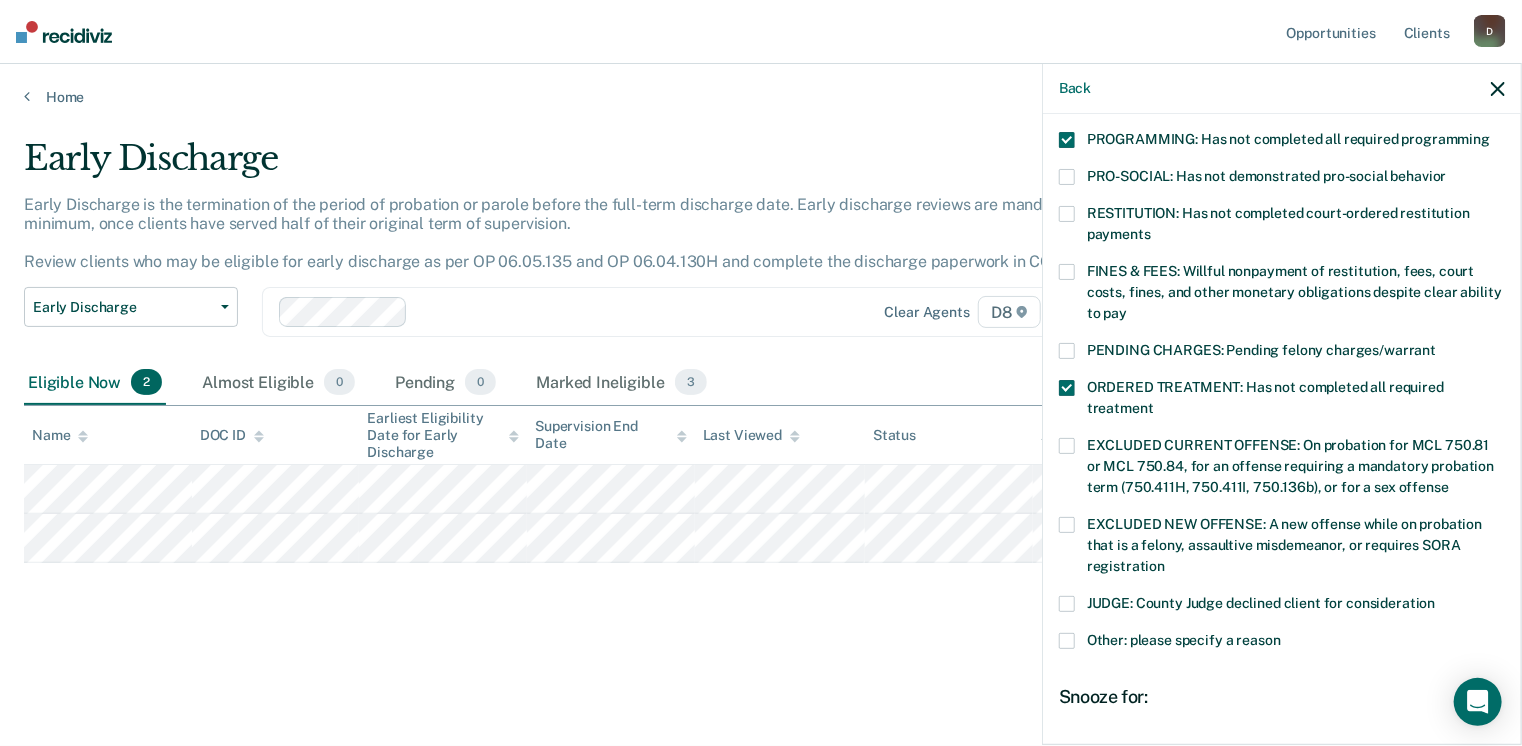 scroll, scrollTop: 664, scrollLeft: 0, axis: vertical 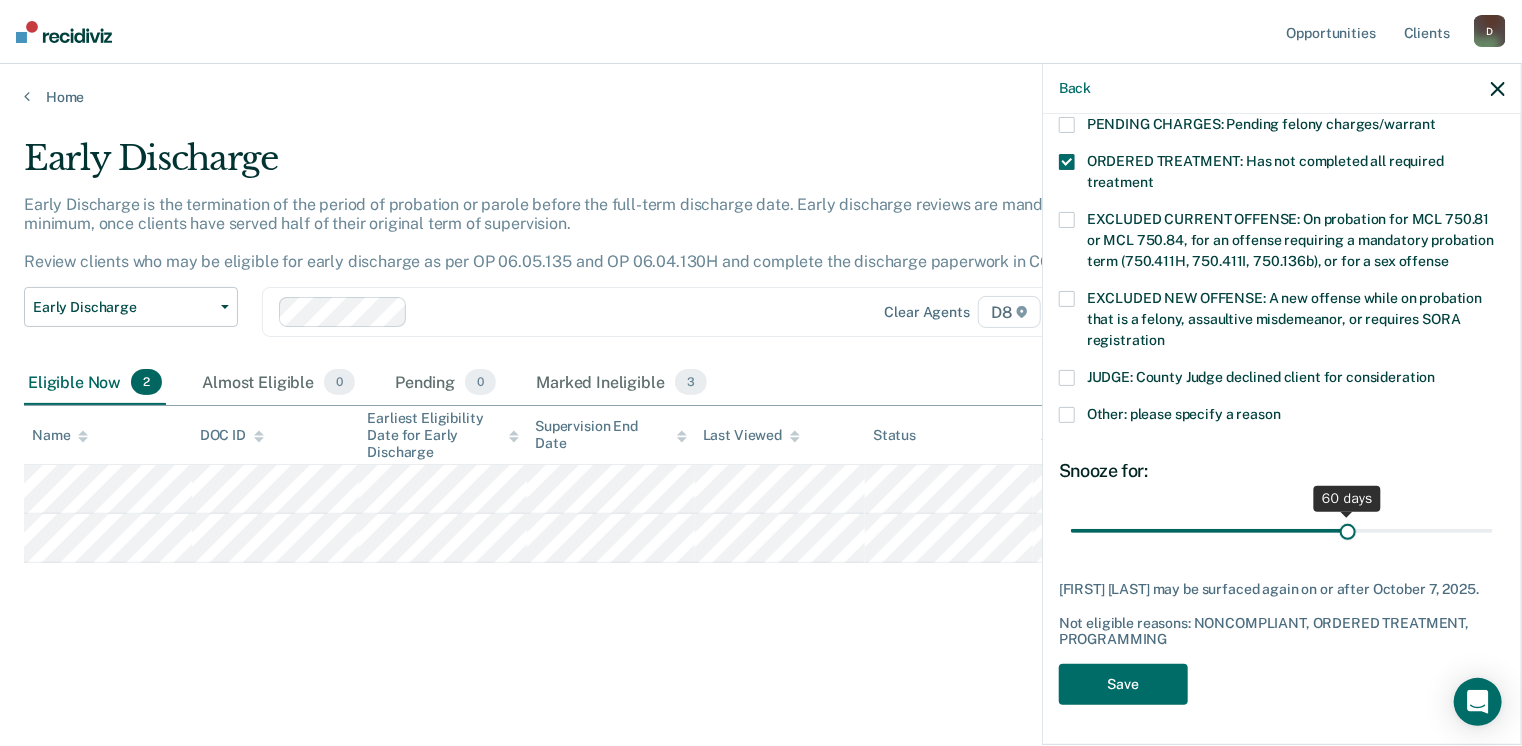 drag, startPoint x: 1207, startPoint y: 509, endPoint x: 1337, endPoint y: 518, distance: 130.31117 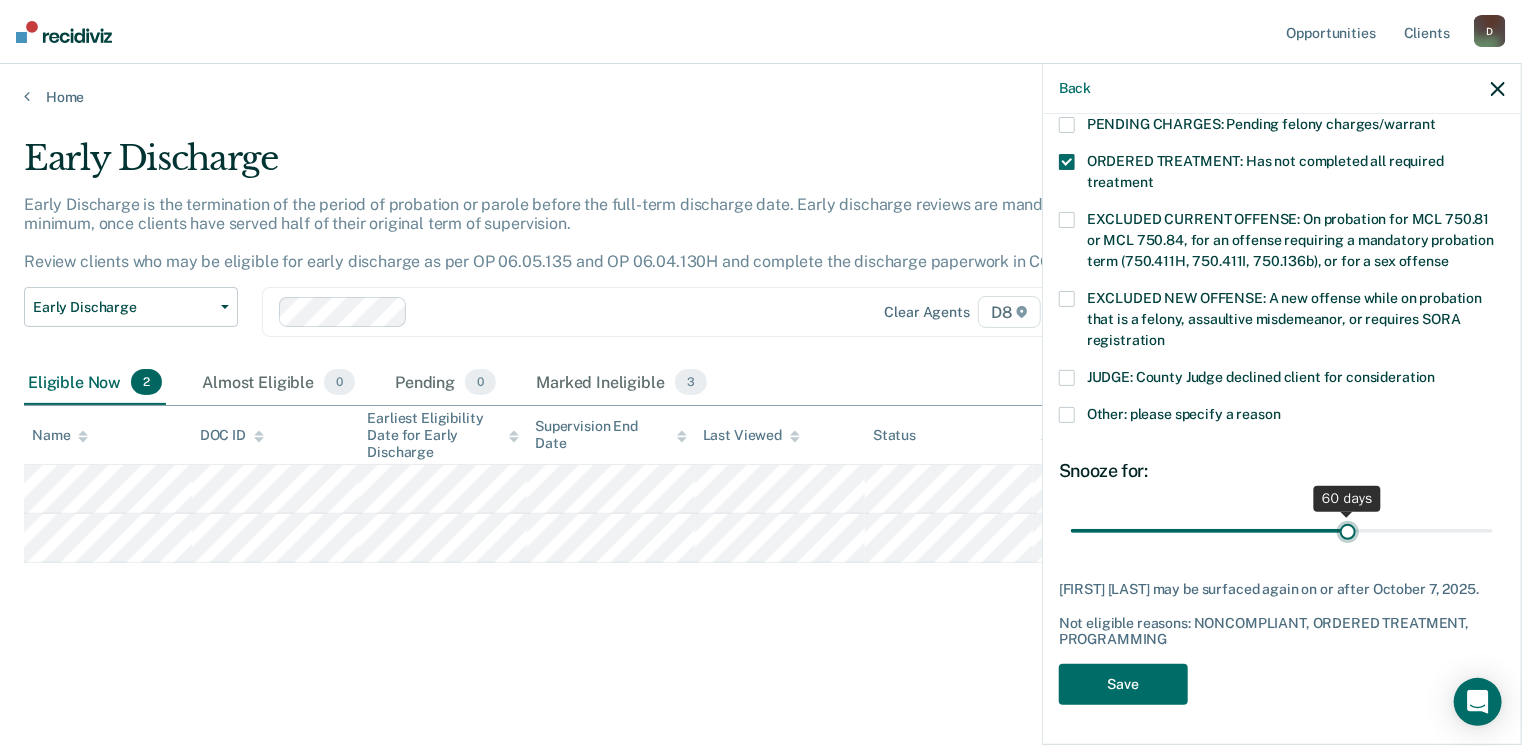type on "60" 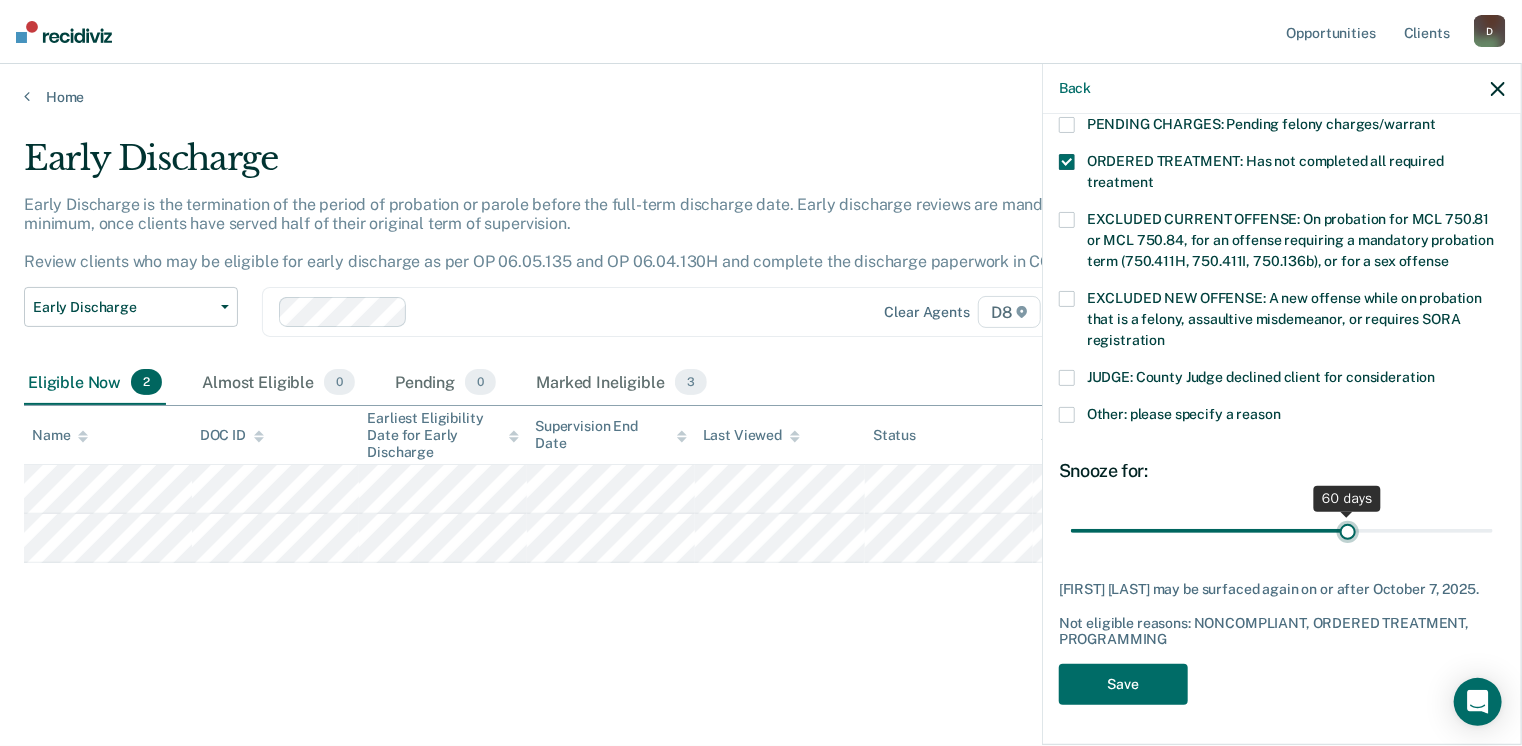 click at bounding box center [1282, 531] 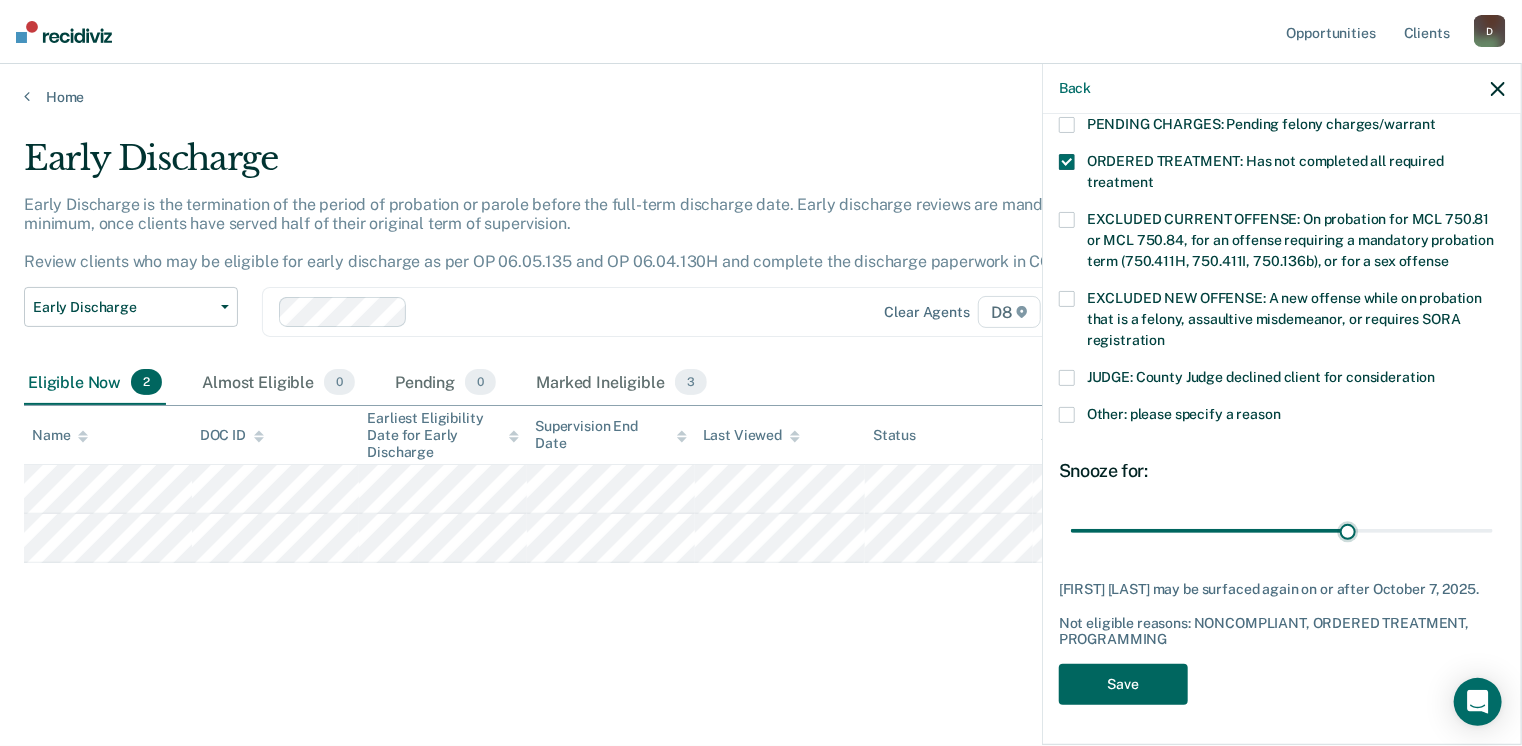click on "Save" at bounding box center [1123, 684] 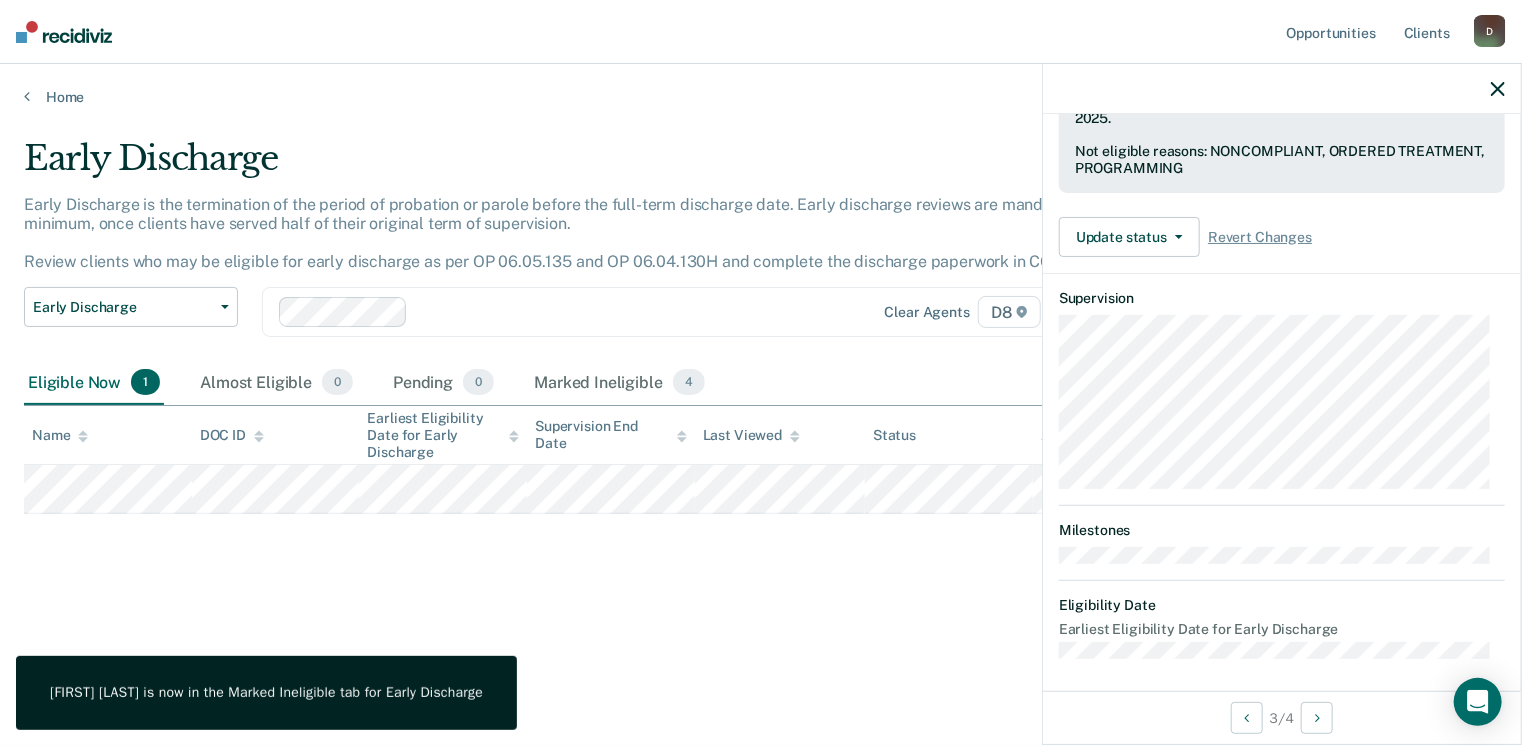 scroll, scrollTop: 371, scrollLeft: 0, axis: vertical 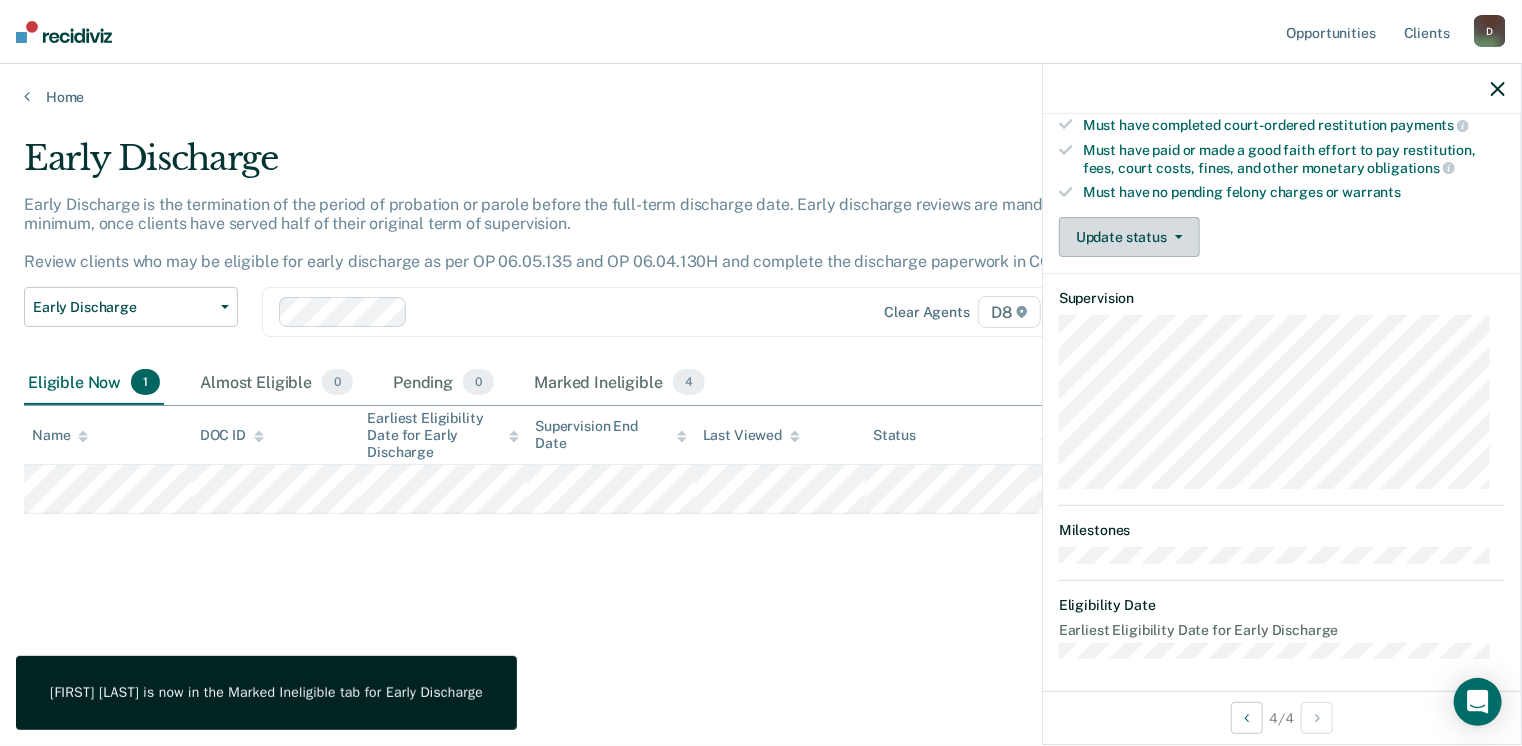 click at bounding box center [1175, 237] 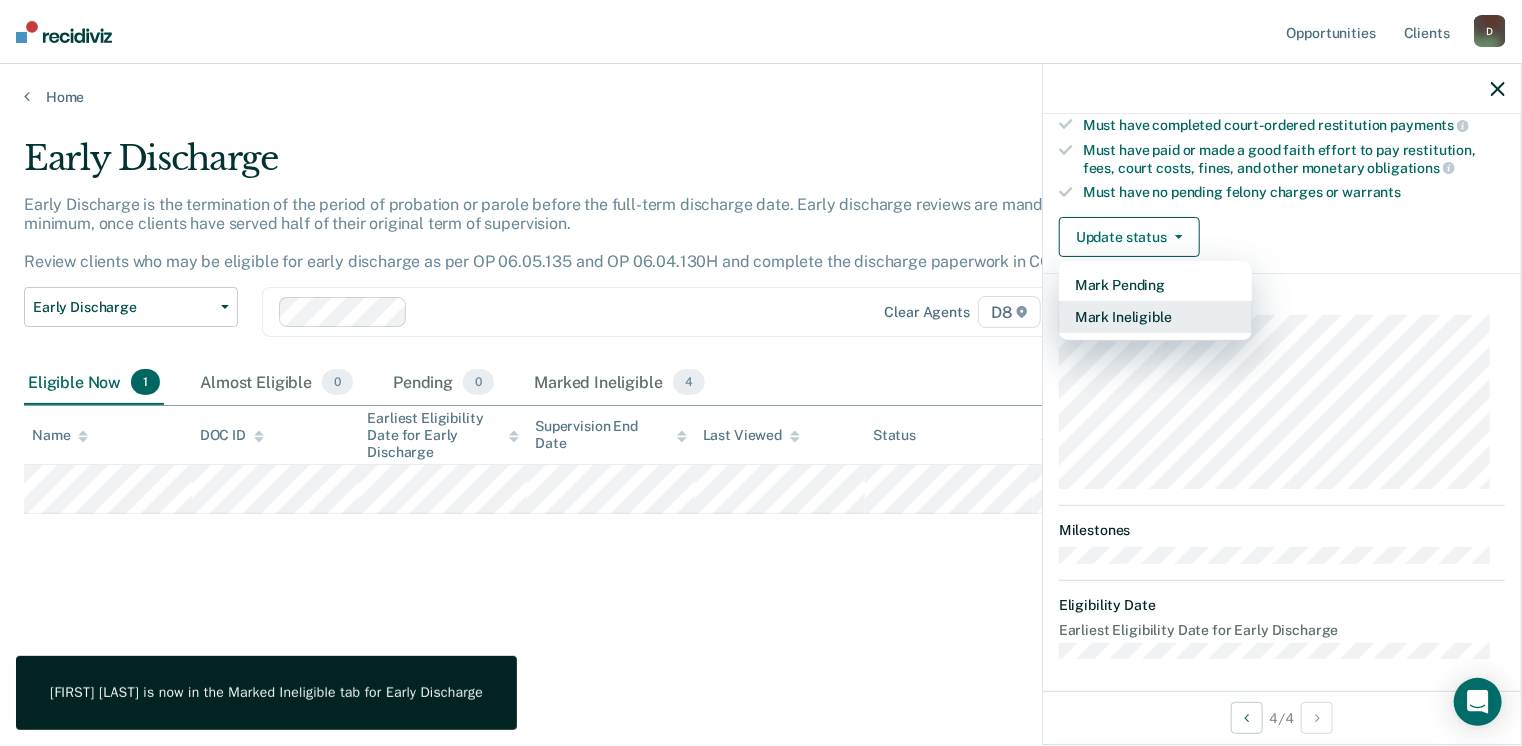 click on "Mark Ineligible" at bounding box center [1155, 317] 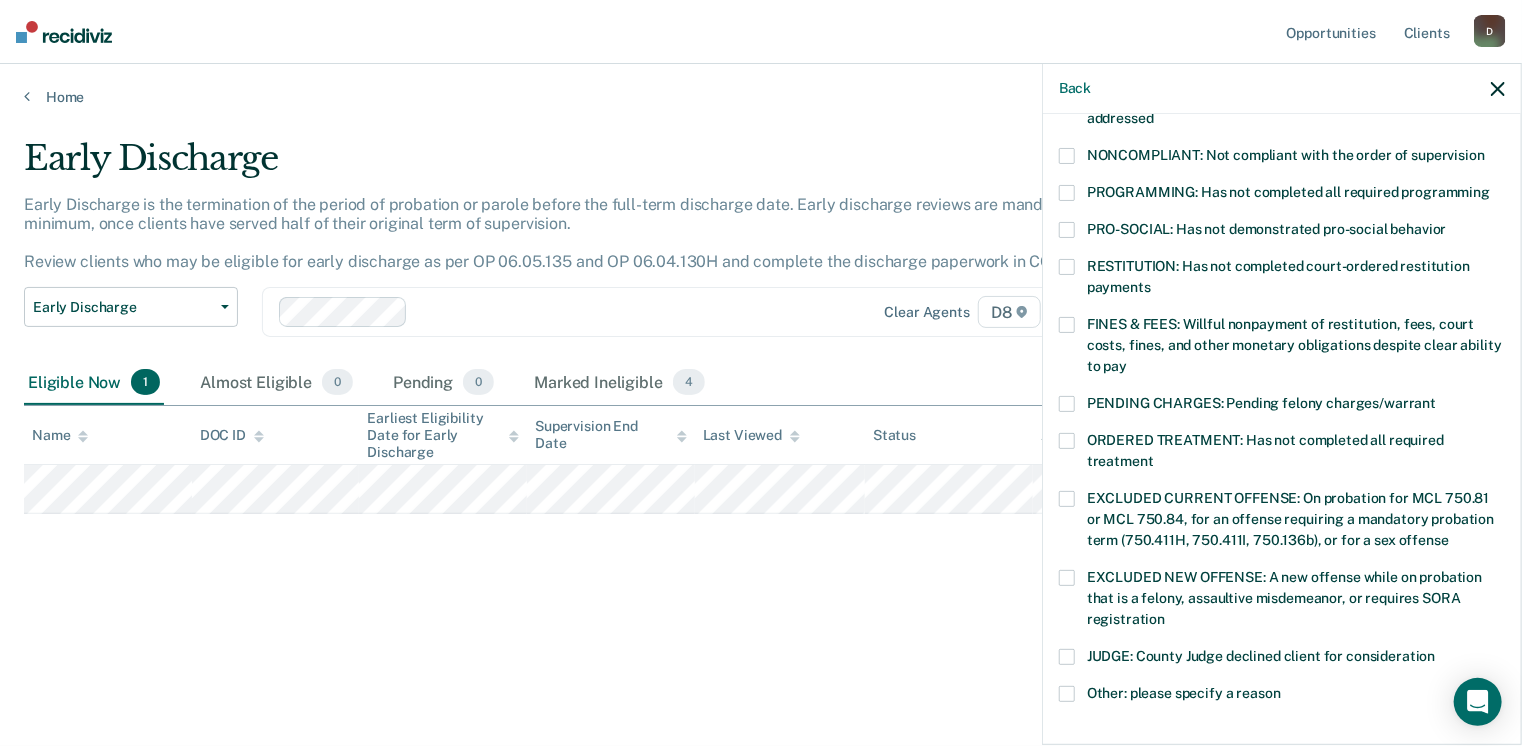 click at bounding box center (1067, 193) 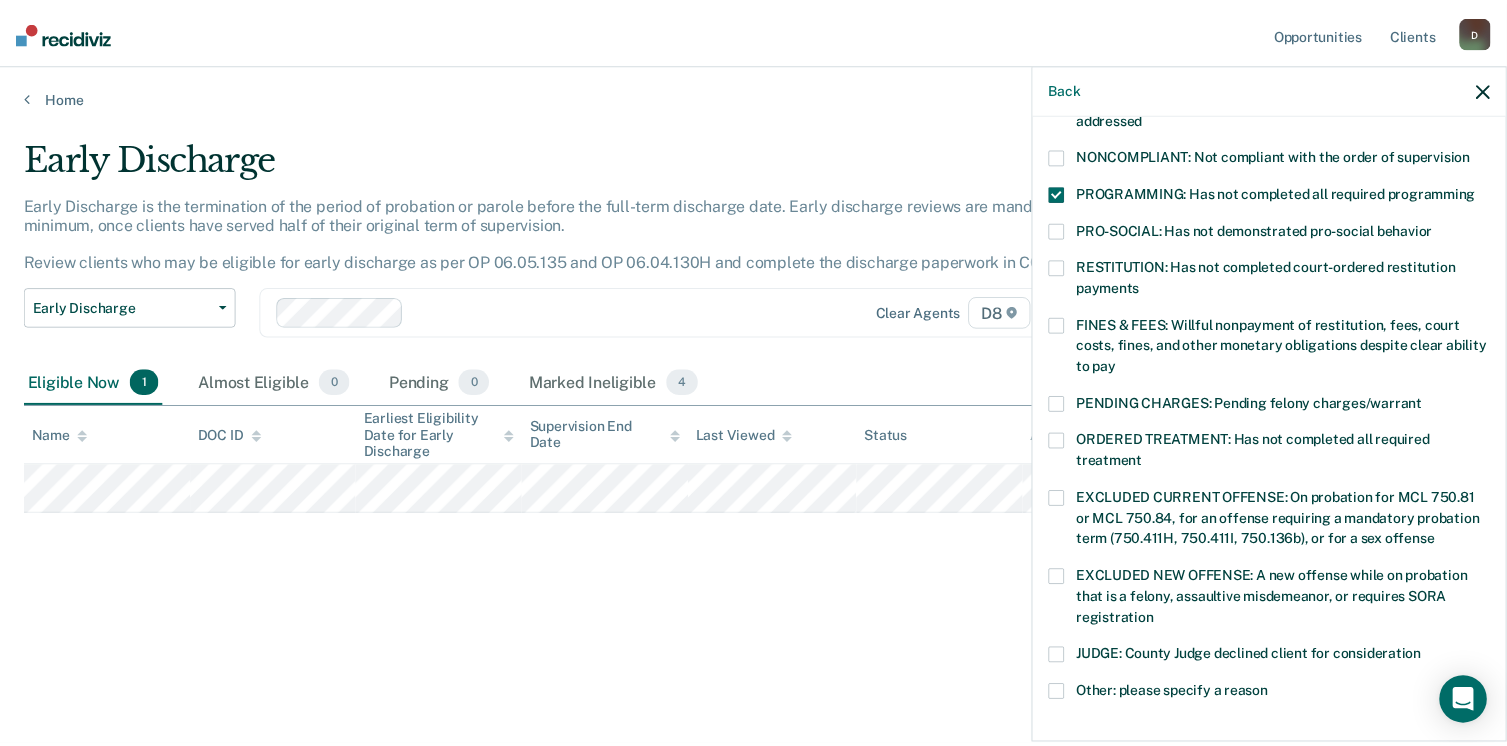 scroll, scrollTop: 647, scrollLeft: 0, axis: vertical 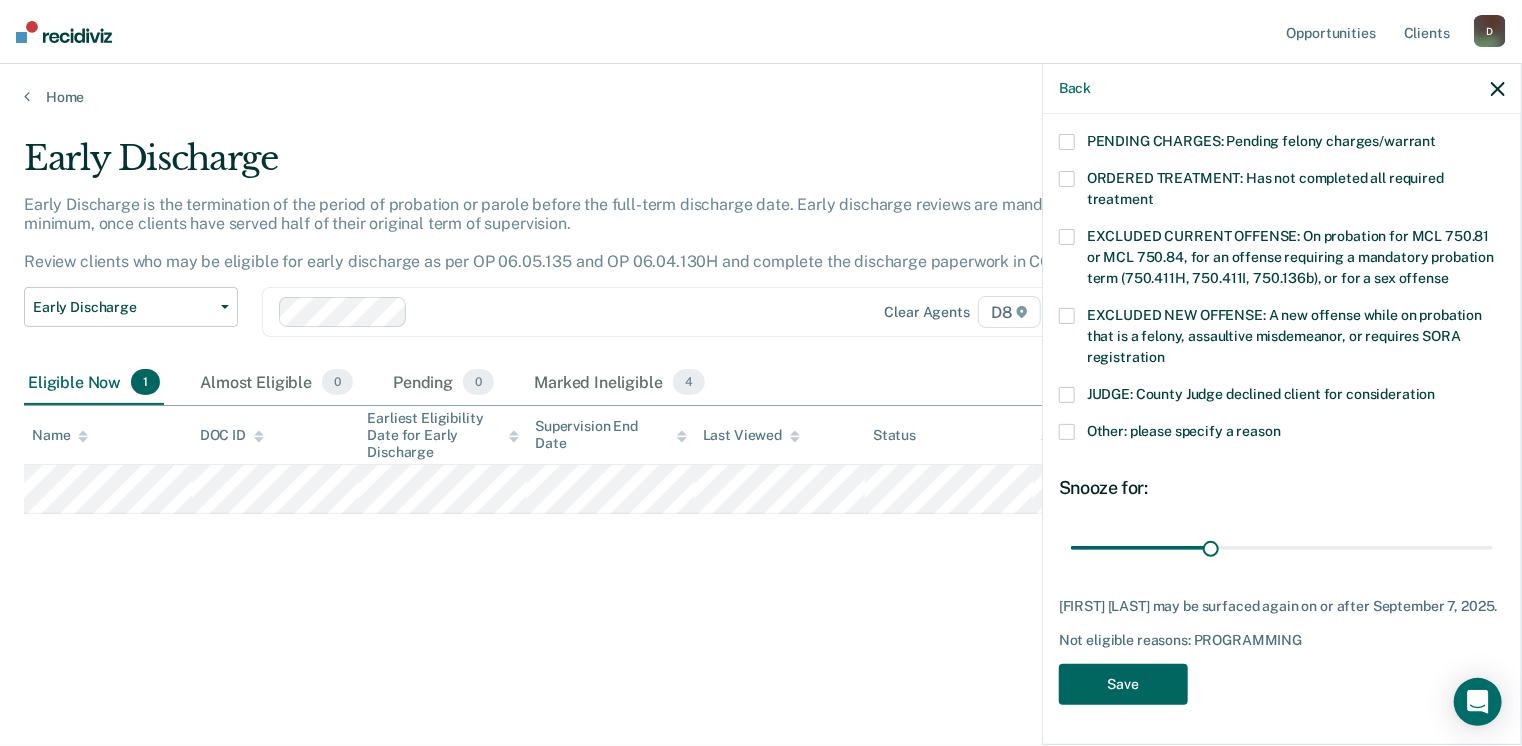 click on "Save" at bounding box center [1123, 684] 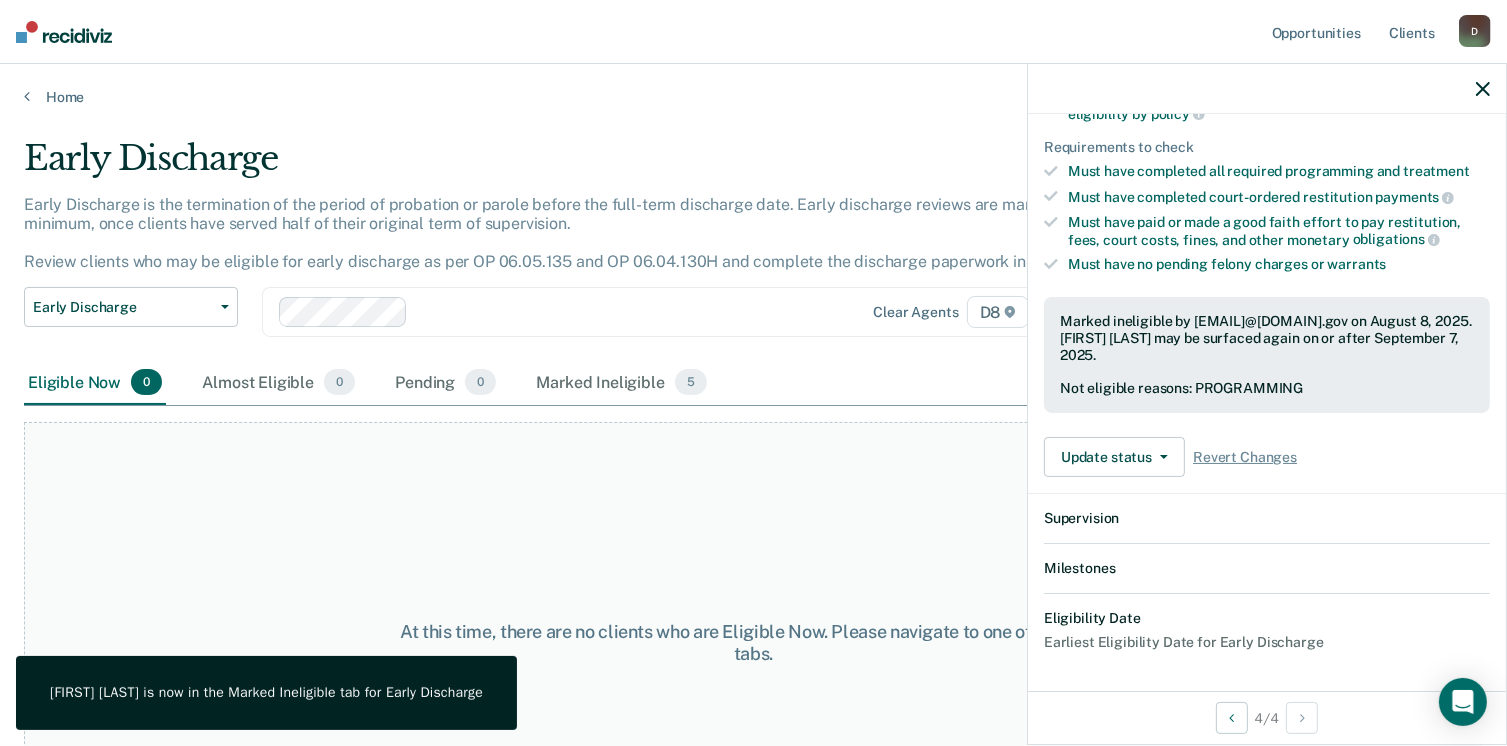 scroll, scrollTop: 519, scrollLeft: 0, axis: vertical 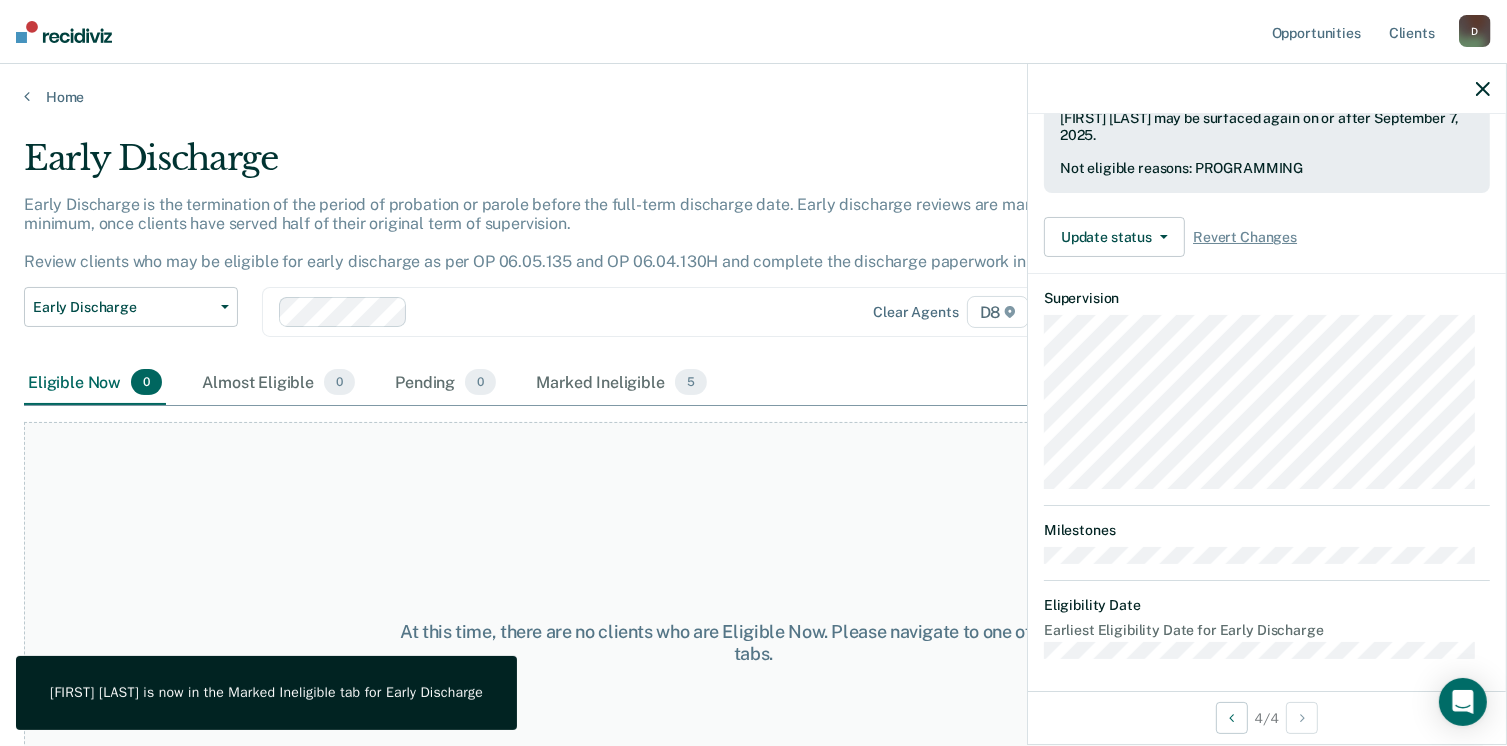click at bounding box center [1267, 89] 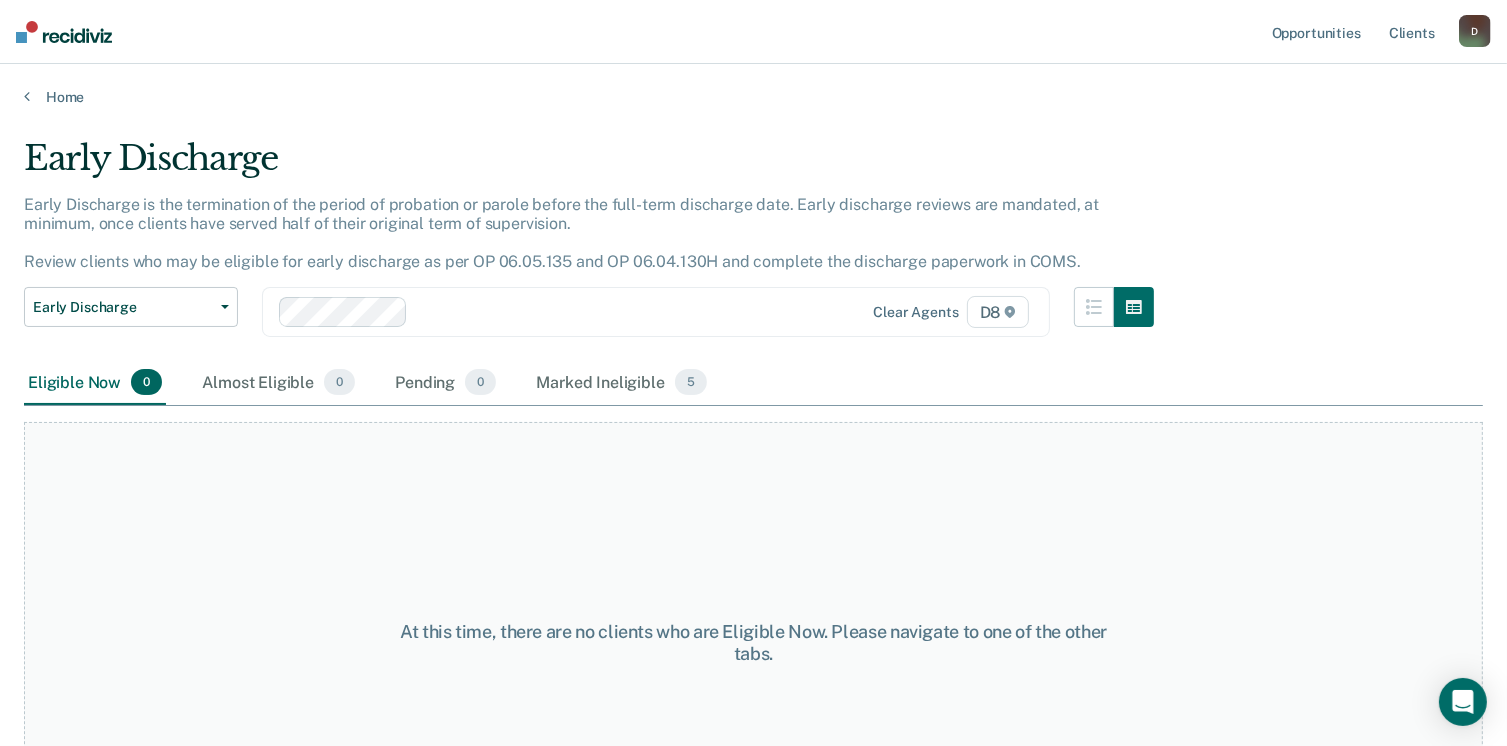 click on "Home" at bounding box center (753, 85) 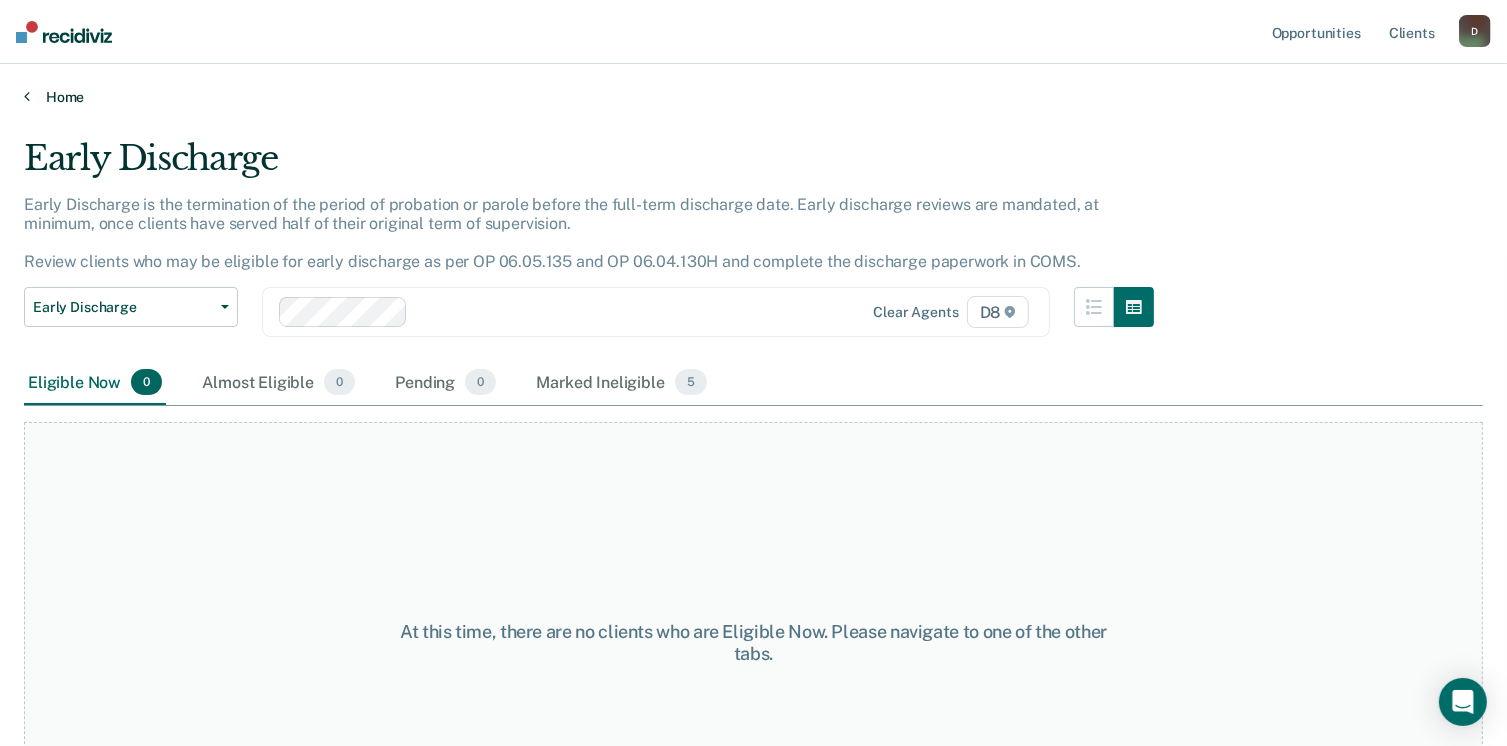 click on "Home" at bounding box center [753, 97] 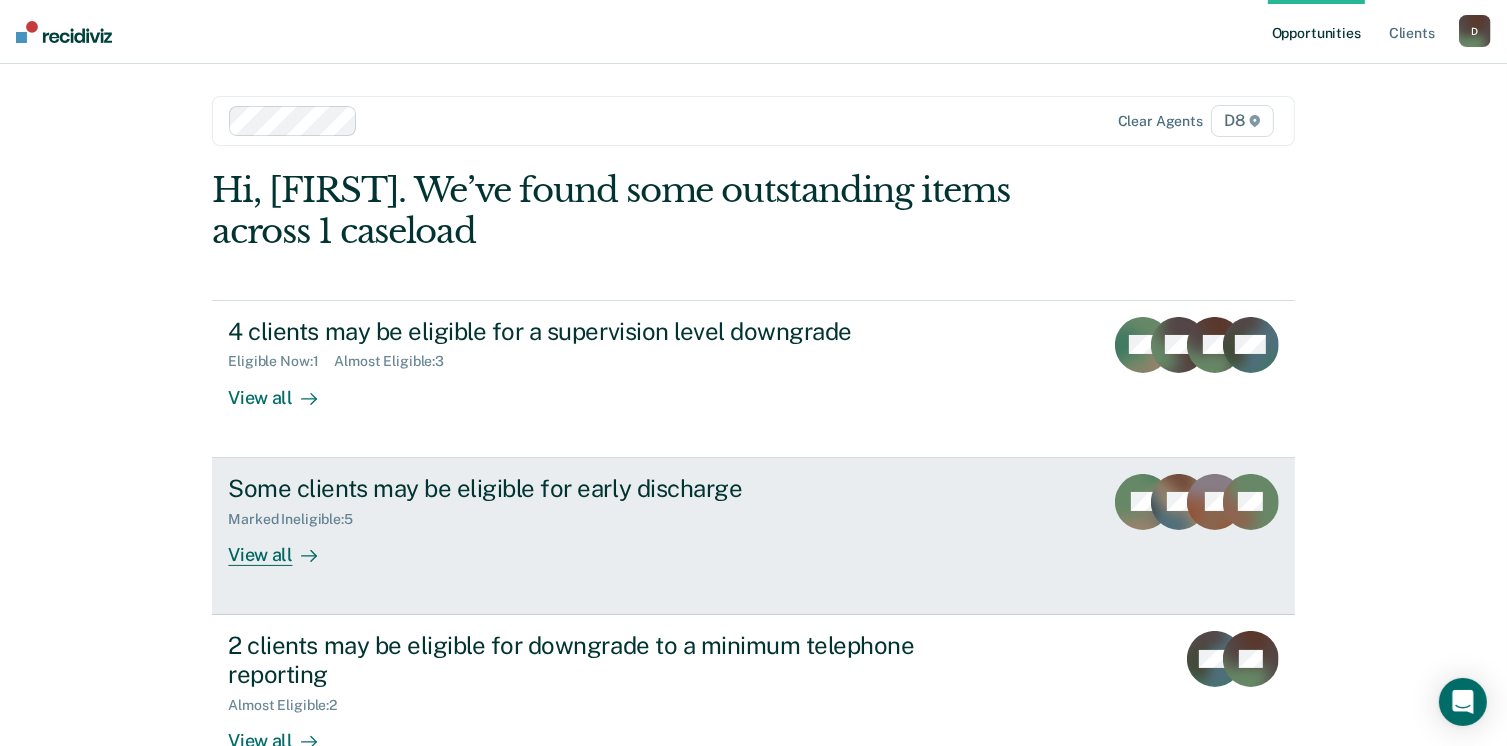 scroll, scrollTop: 133, scrollLeft: 0, axis: vertical 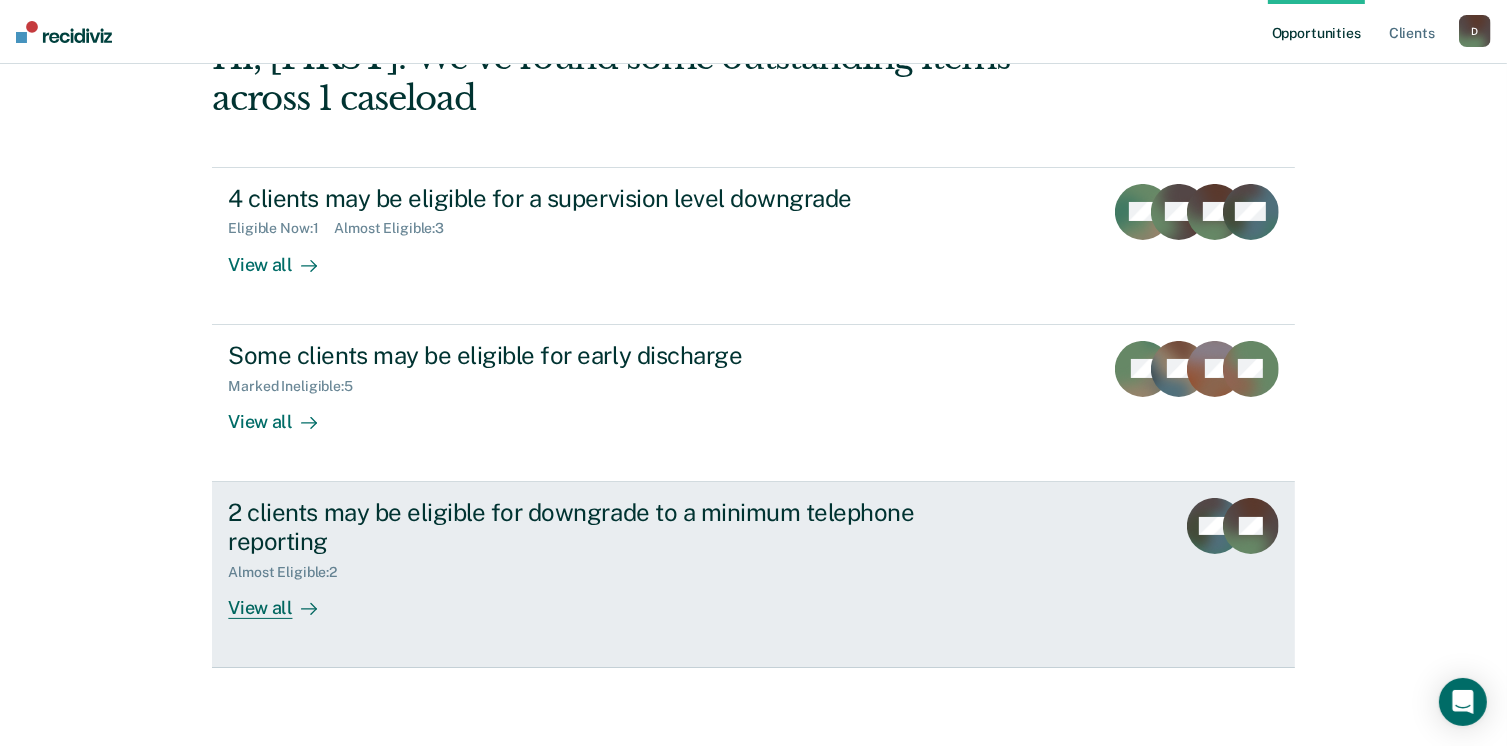 click on "View all" at bounding box center [284, 599] 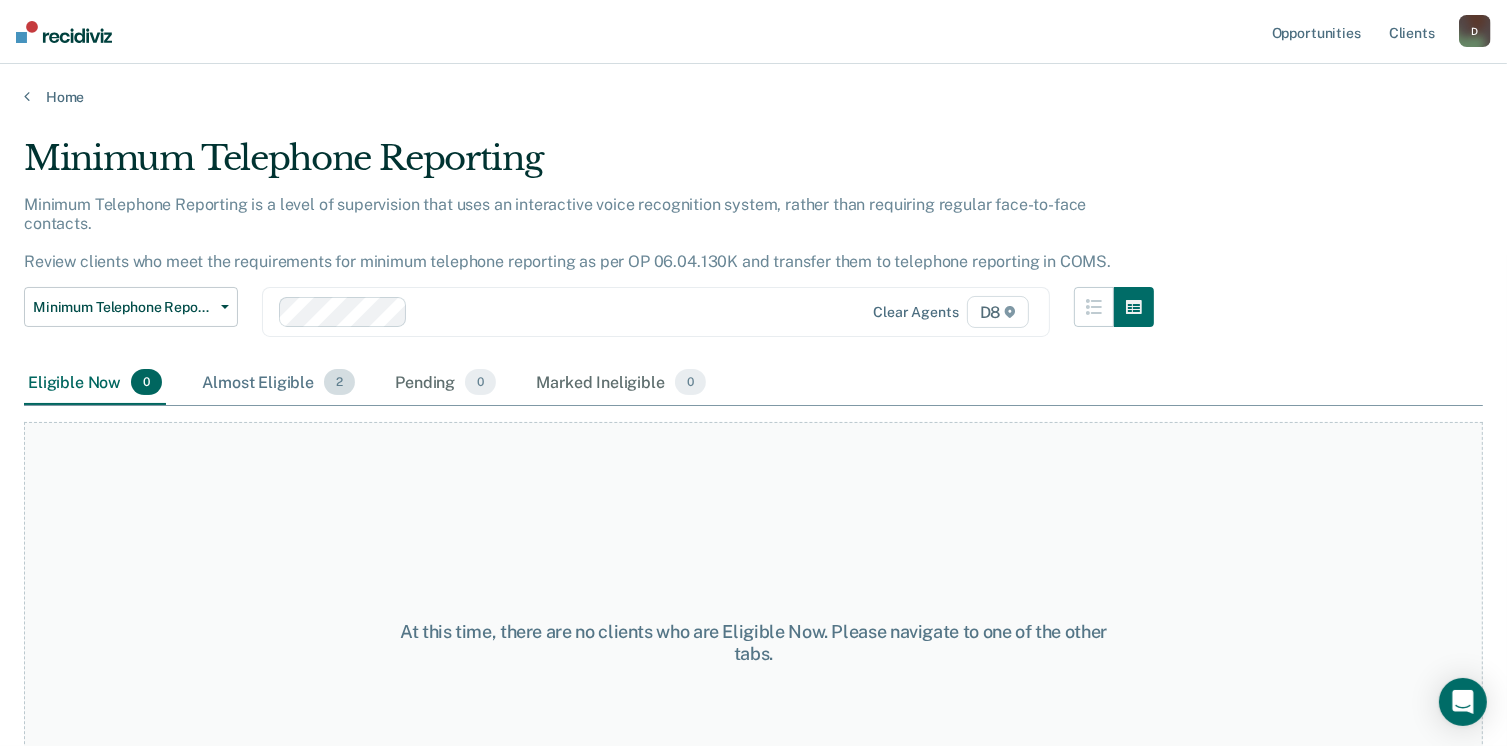 click on "Almost Eligible 2" at bounding box center (278, 383) 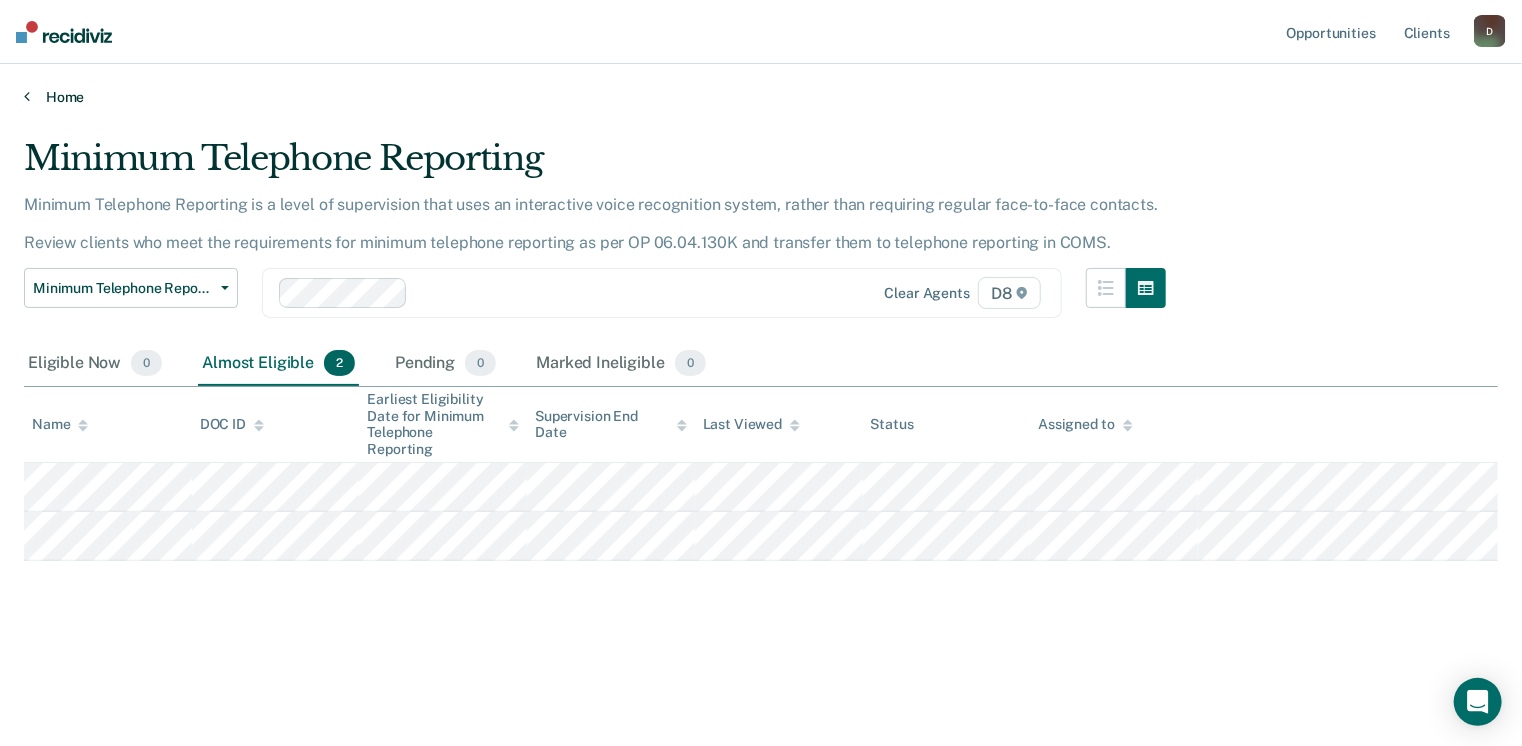 click on "Home" at bounding box center (761, 97) 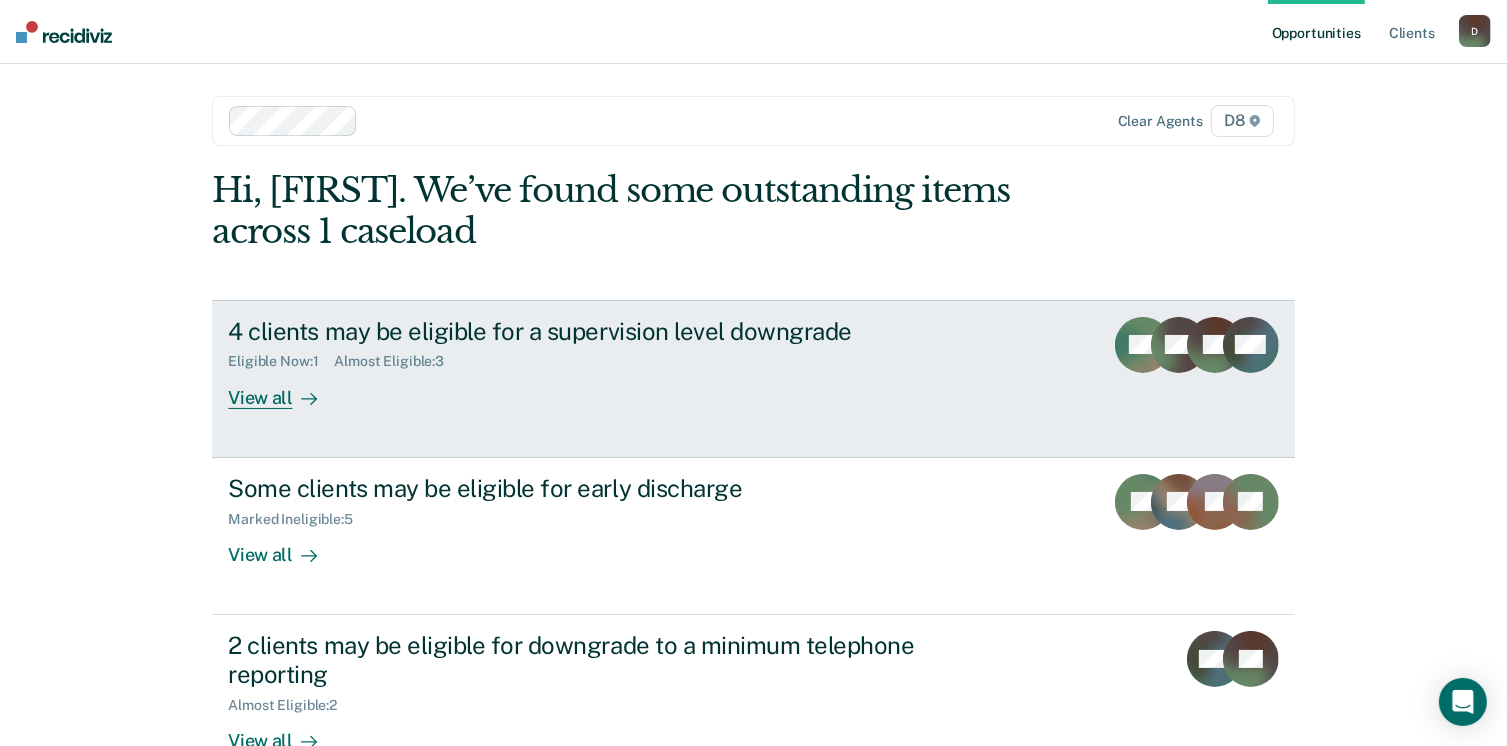 scroll, scrollTop: 133, scrollLeft: 0, axis: vertical 